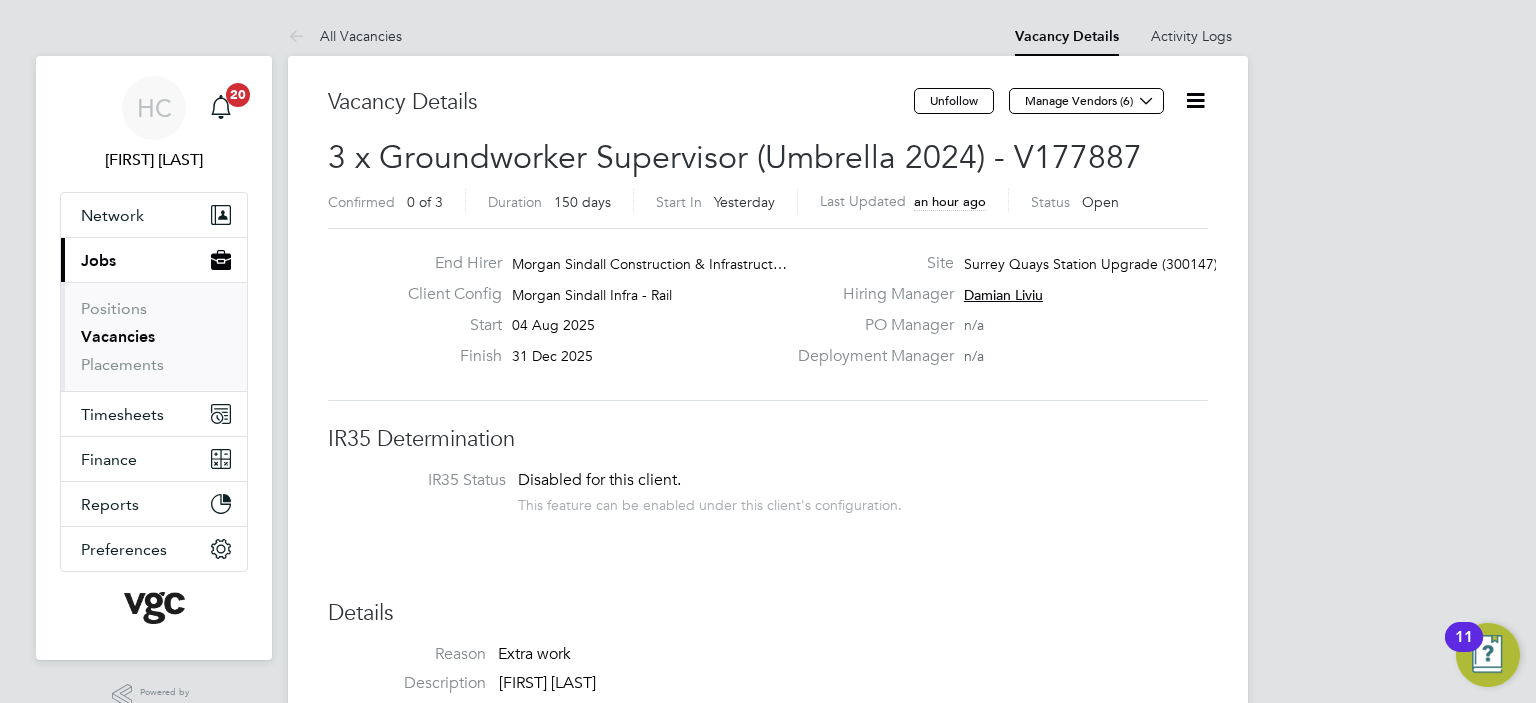 scroll, scrollTop: 0, scrollLeft: 0, axis: both 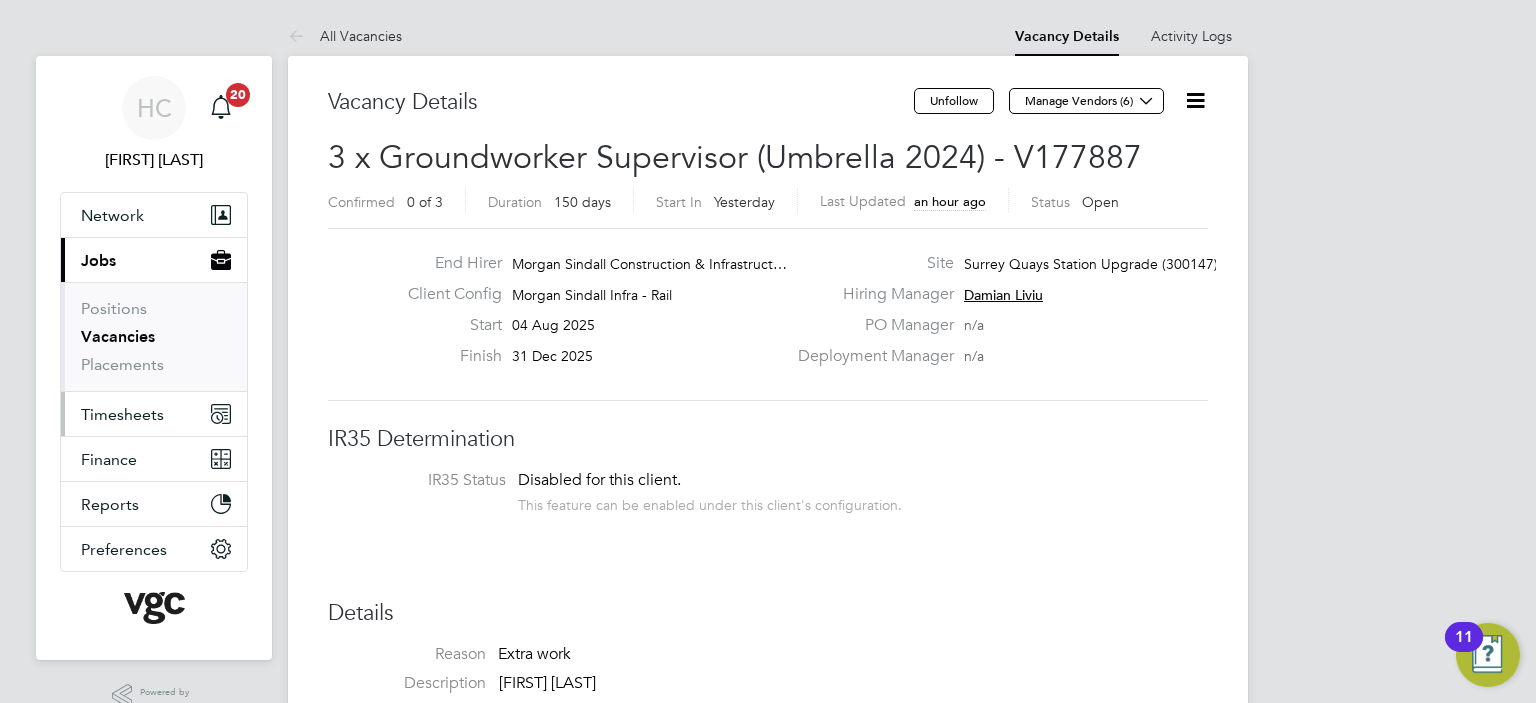 click on "Timesheets" at bounding box center [122, 414] 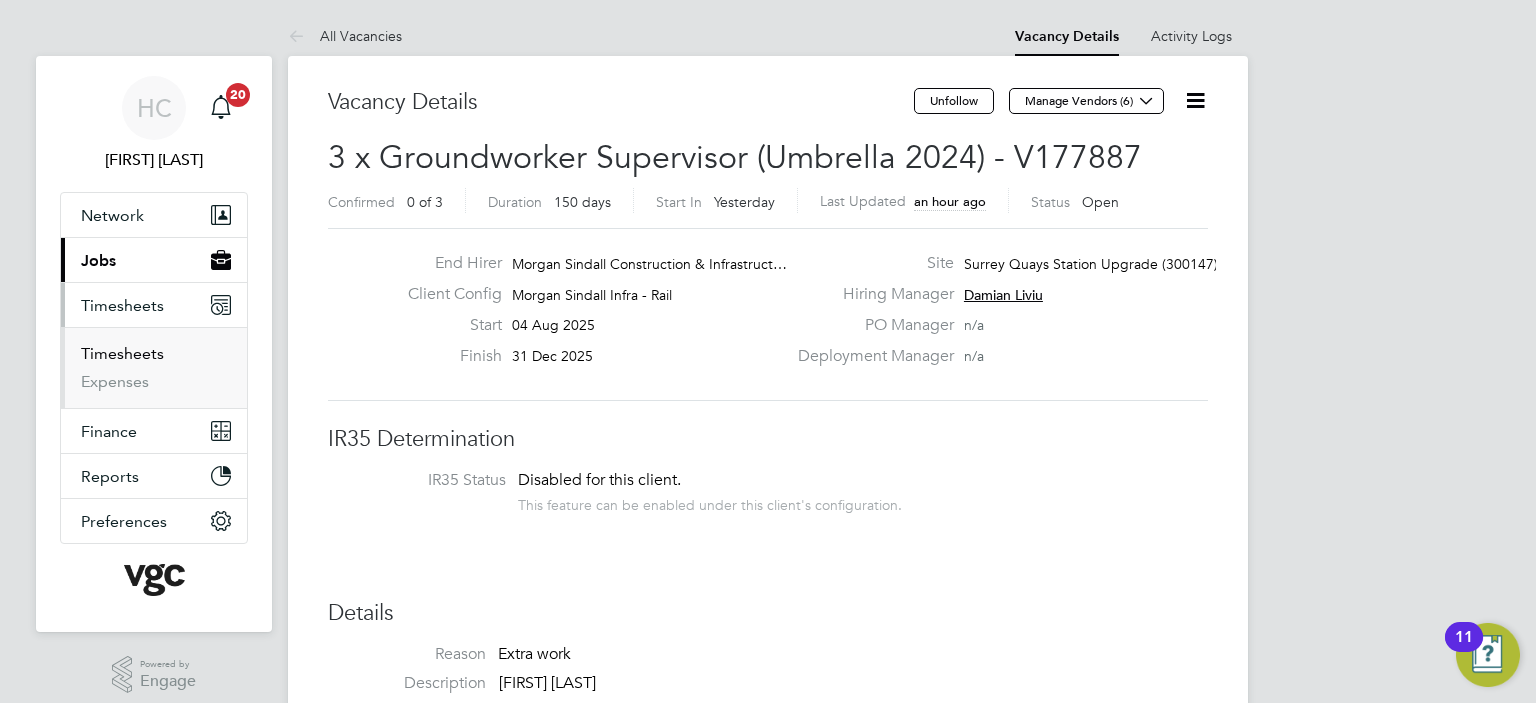 click on "Timesheets" at bounding box center (122, 353) 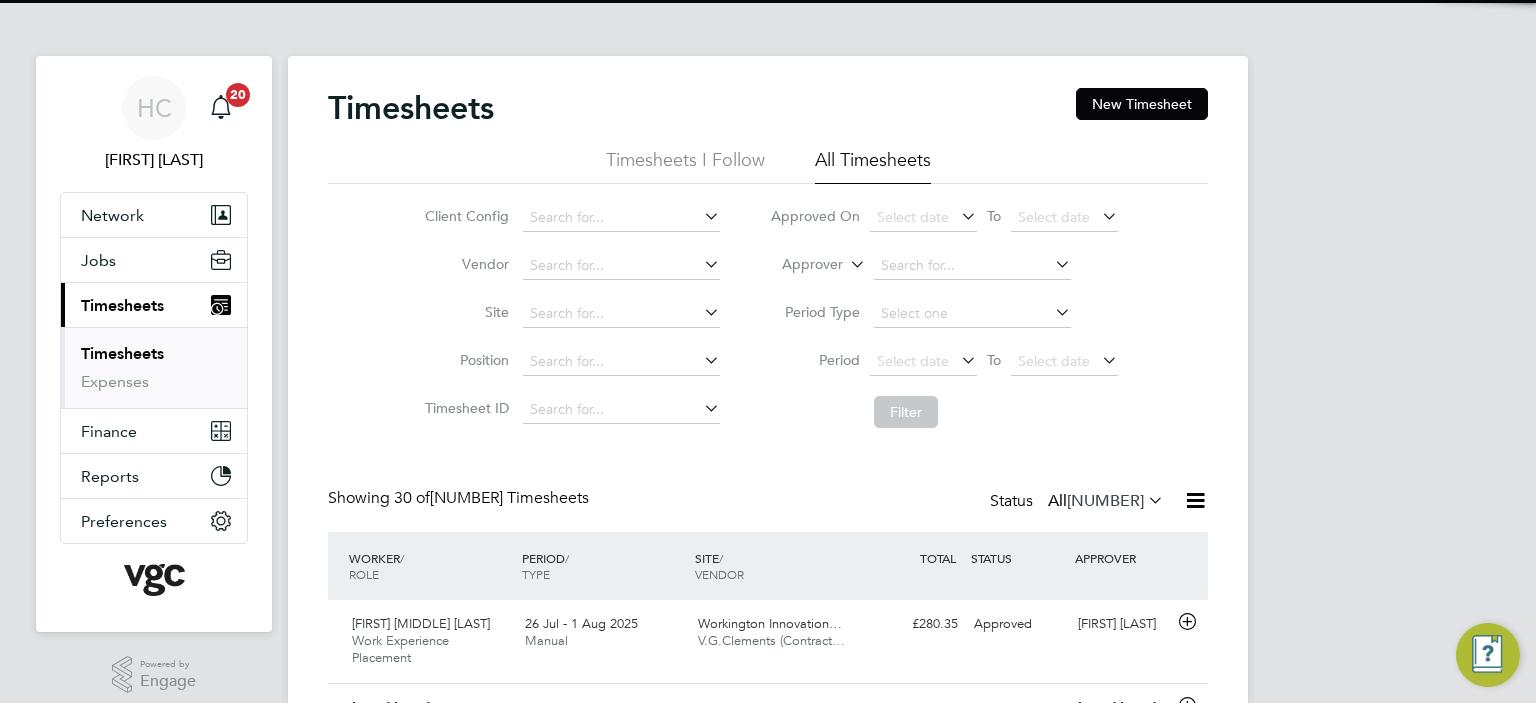 scroll, scrollTop: 10, scrollLeft: 10, axis: both 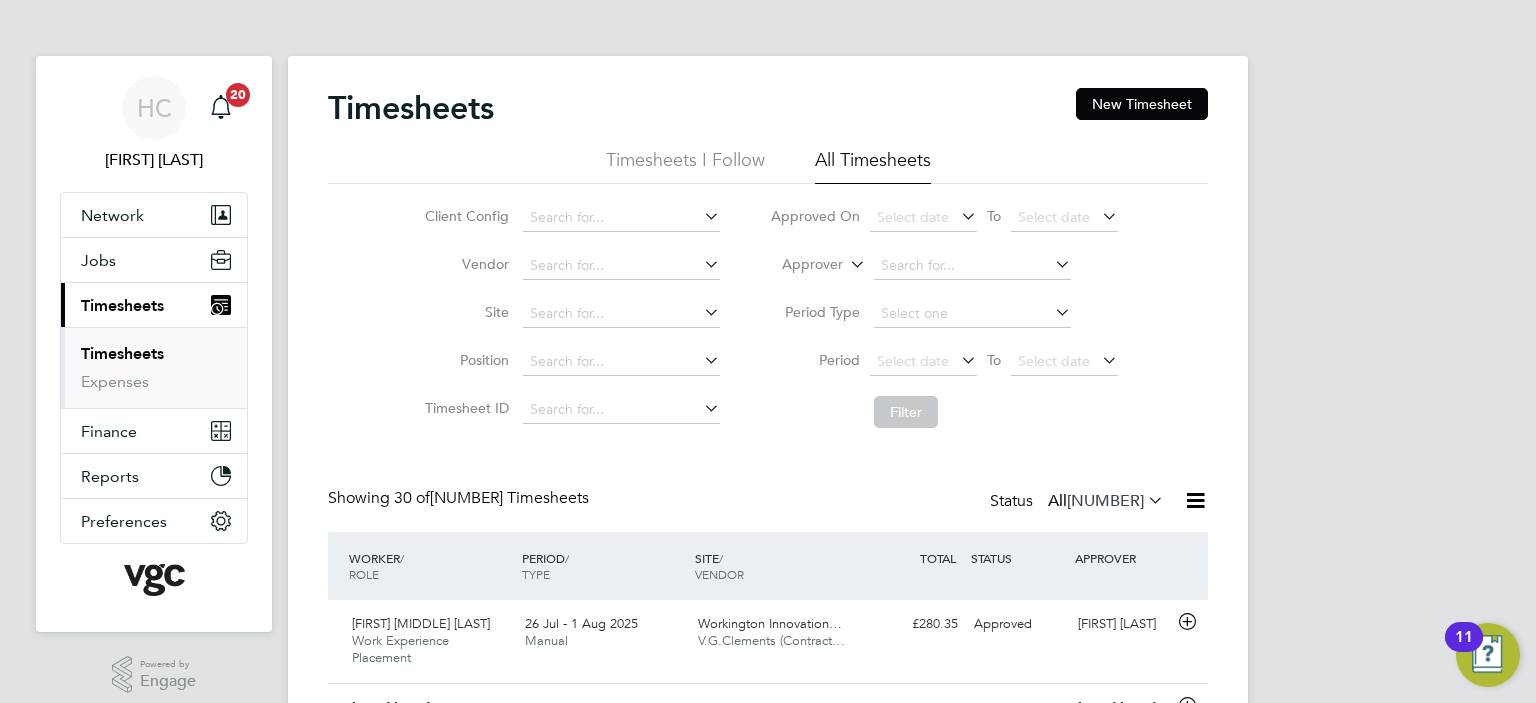 click on "Approver" 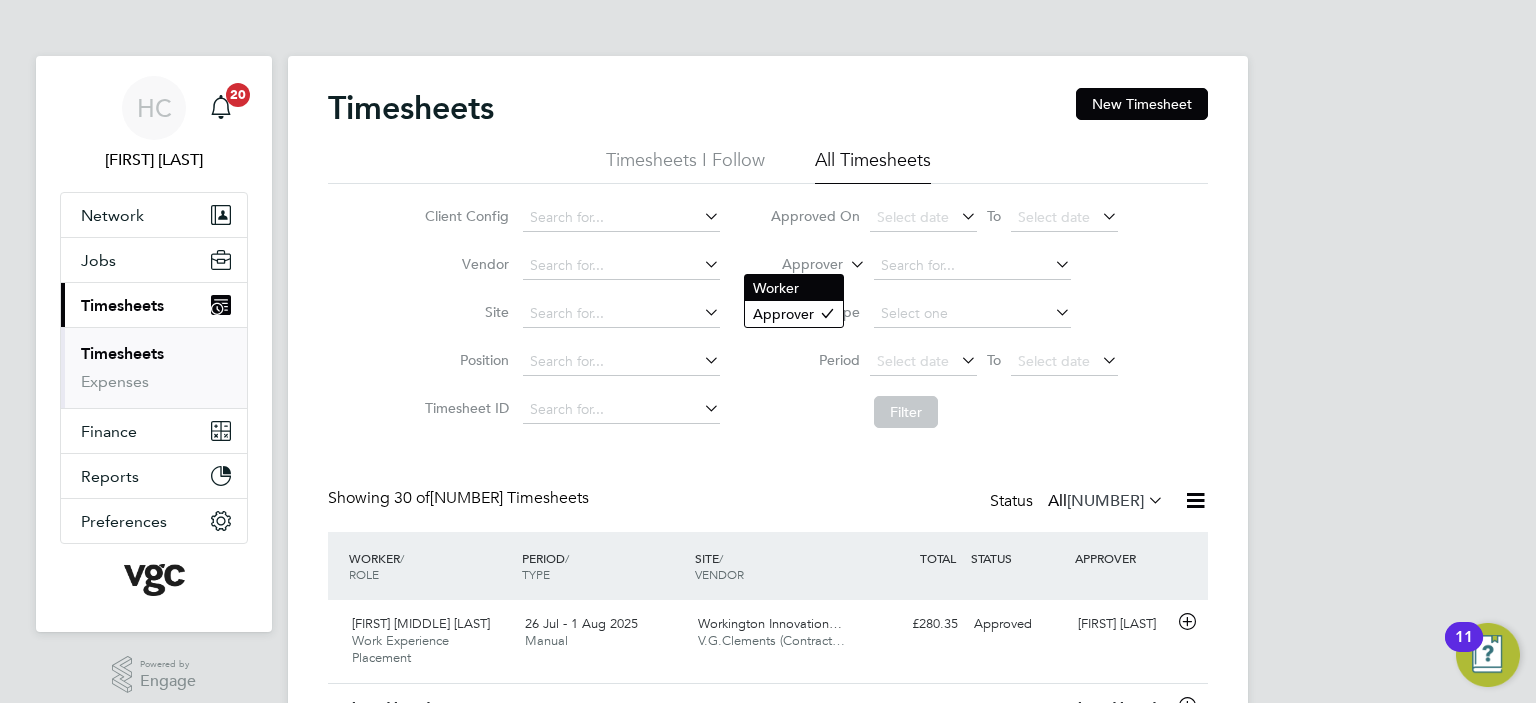 click on "Worker" 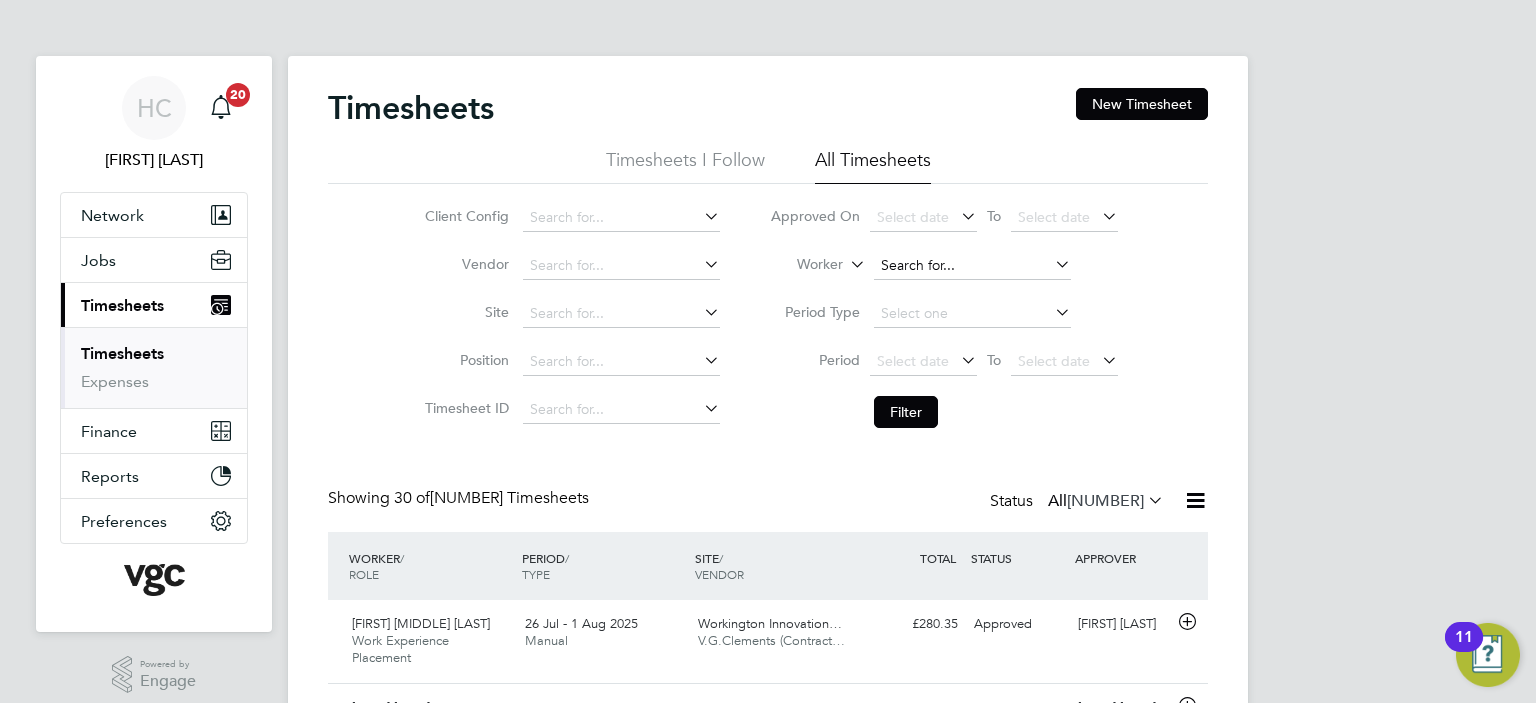 click 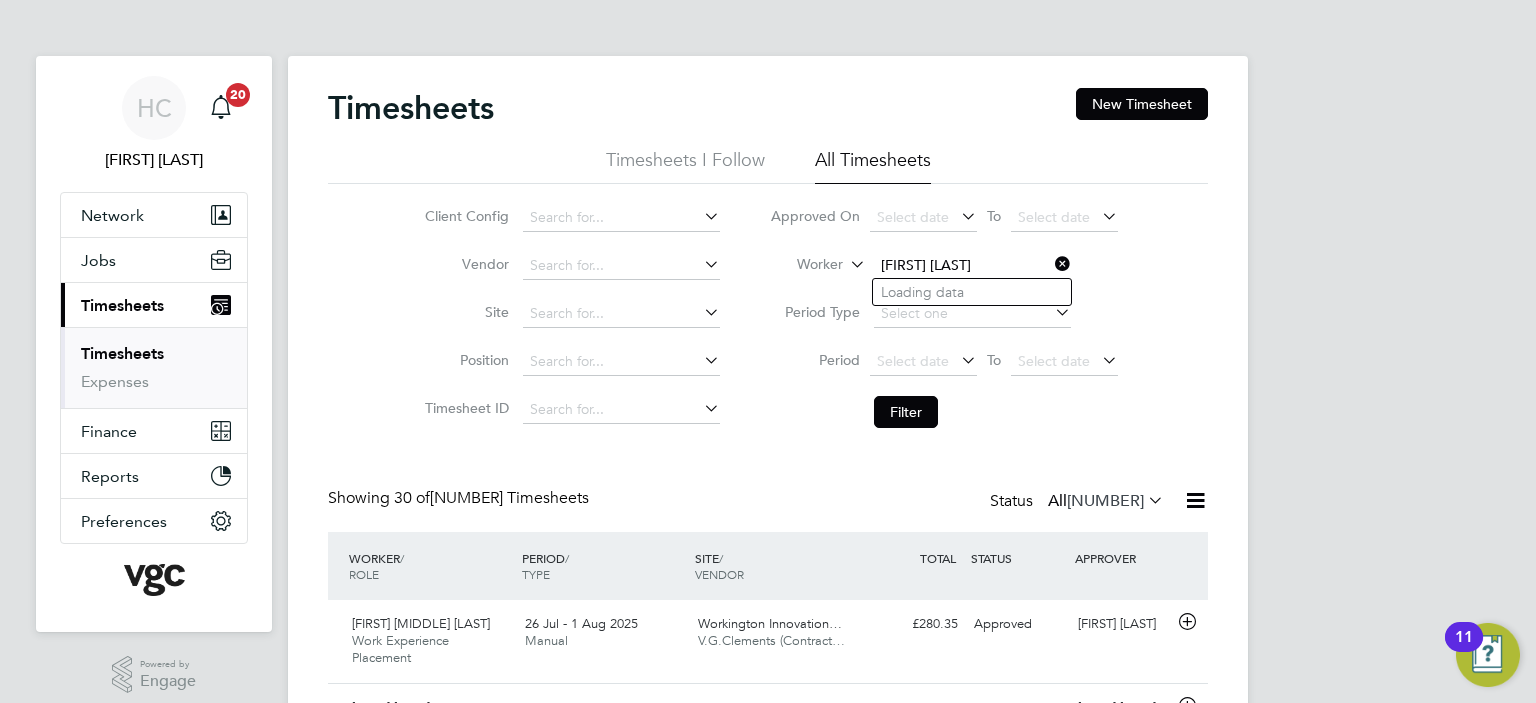 type on "Daniela Arvunescu" 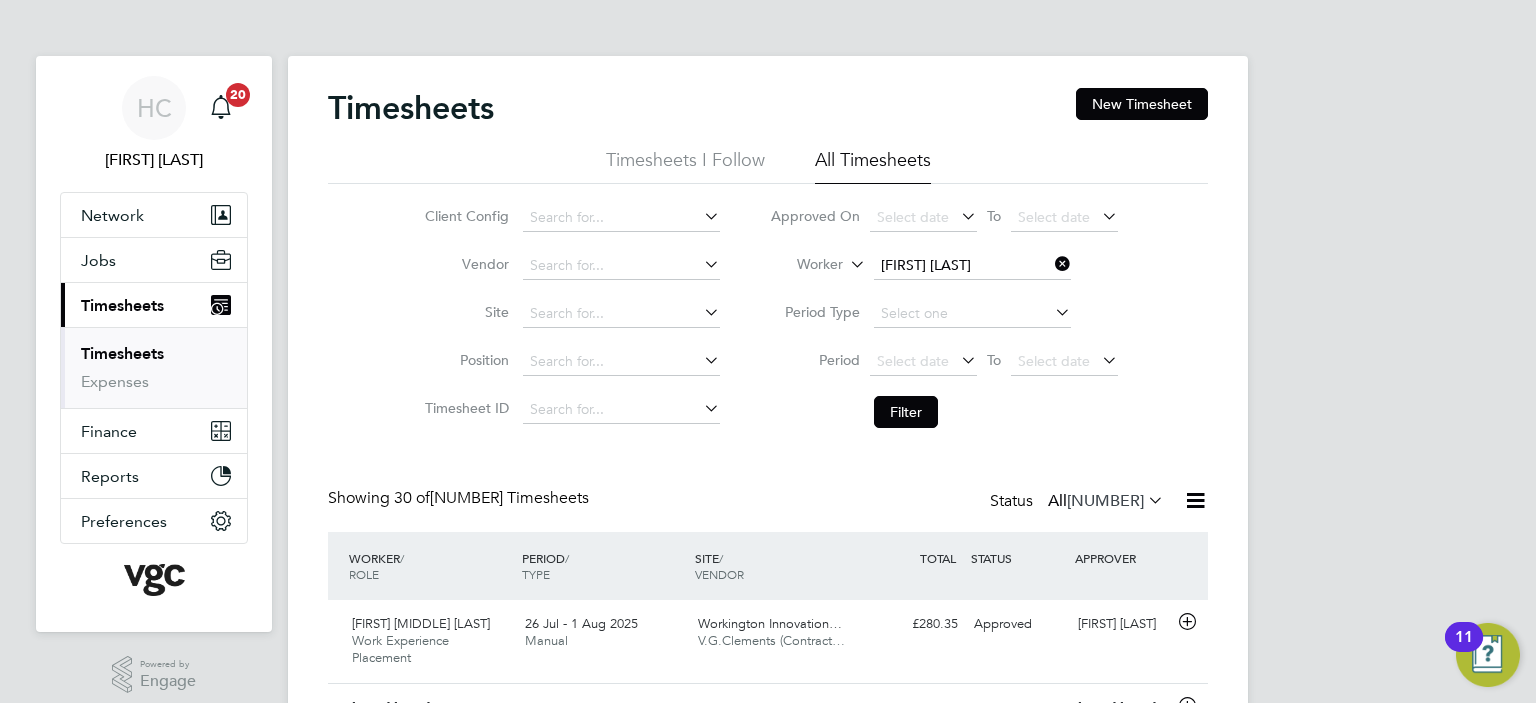 click 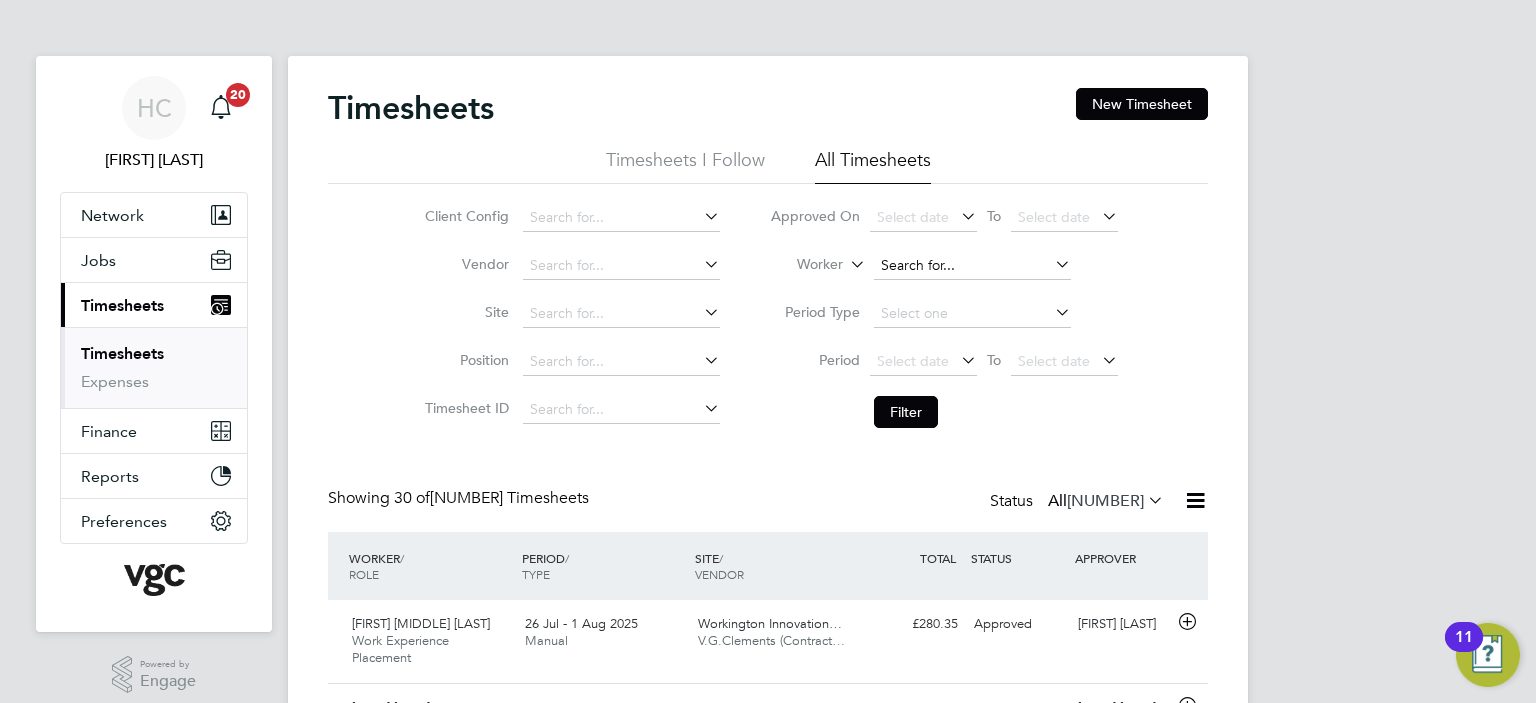 click 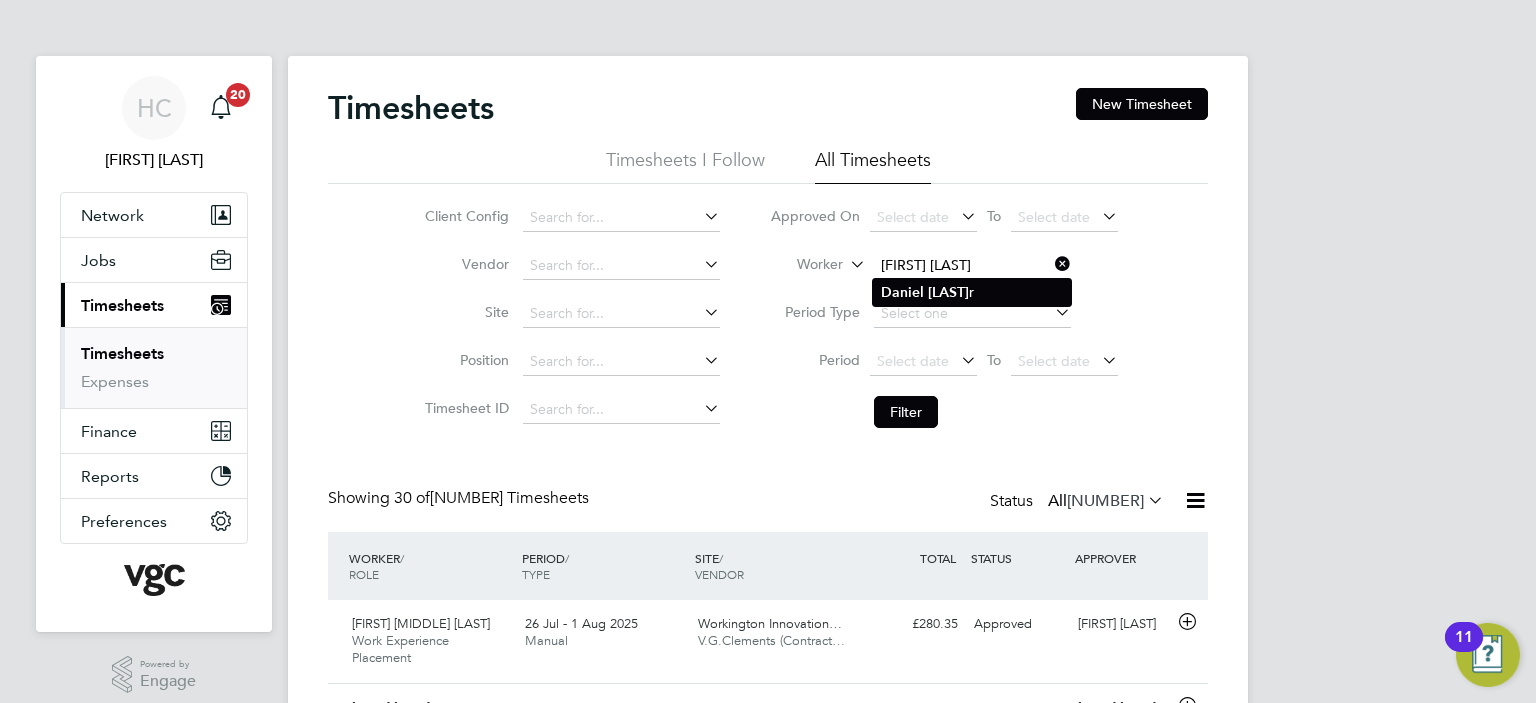 click on "Daniel   Carte r" 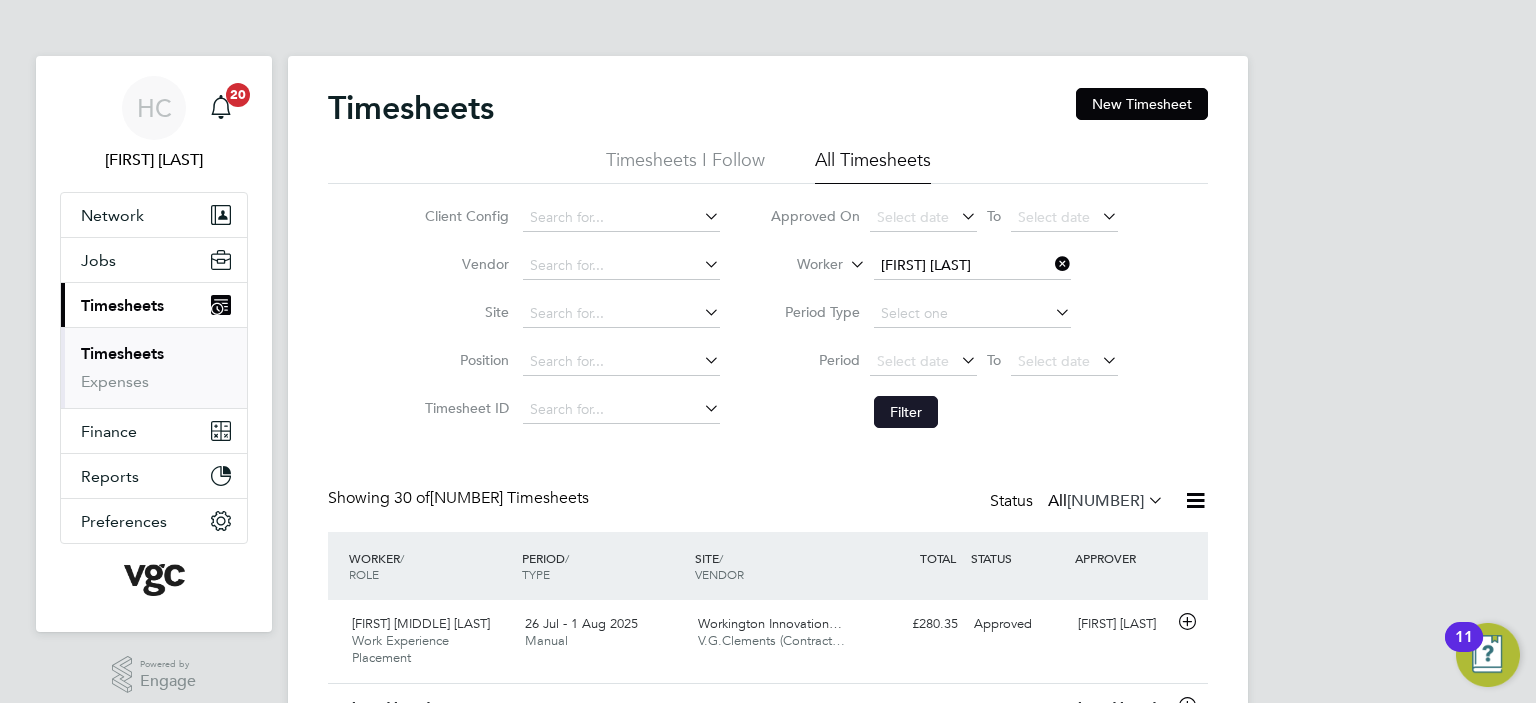 click on "Filter" 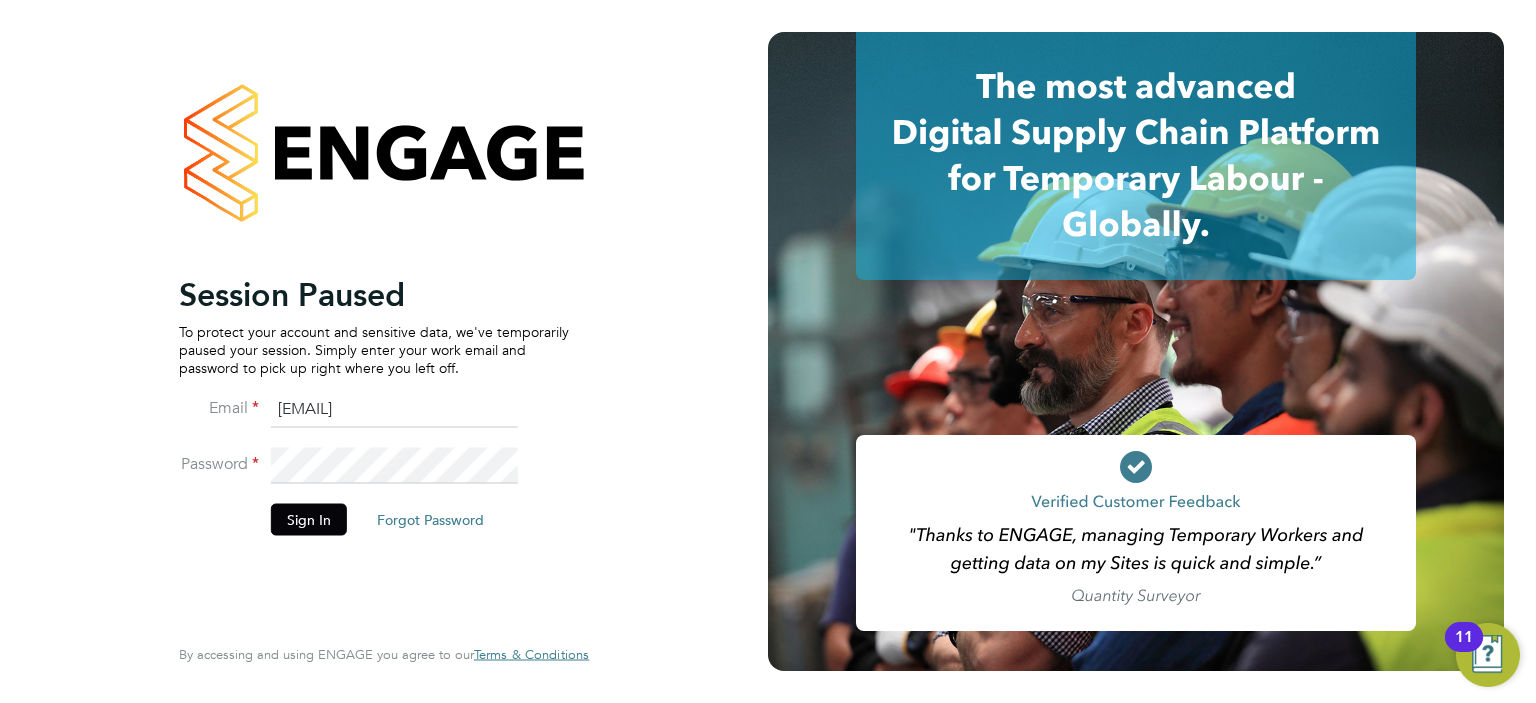 scroll, scrollTop: 0, scrollLeft: 0, axis: both 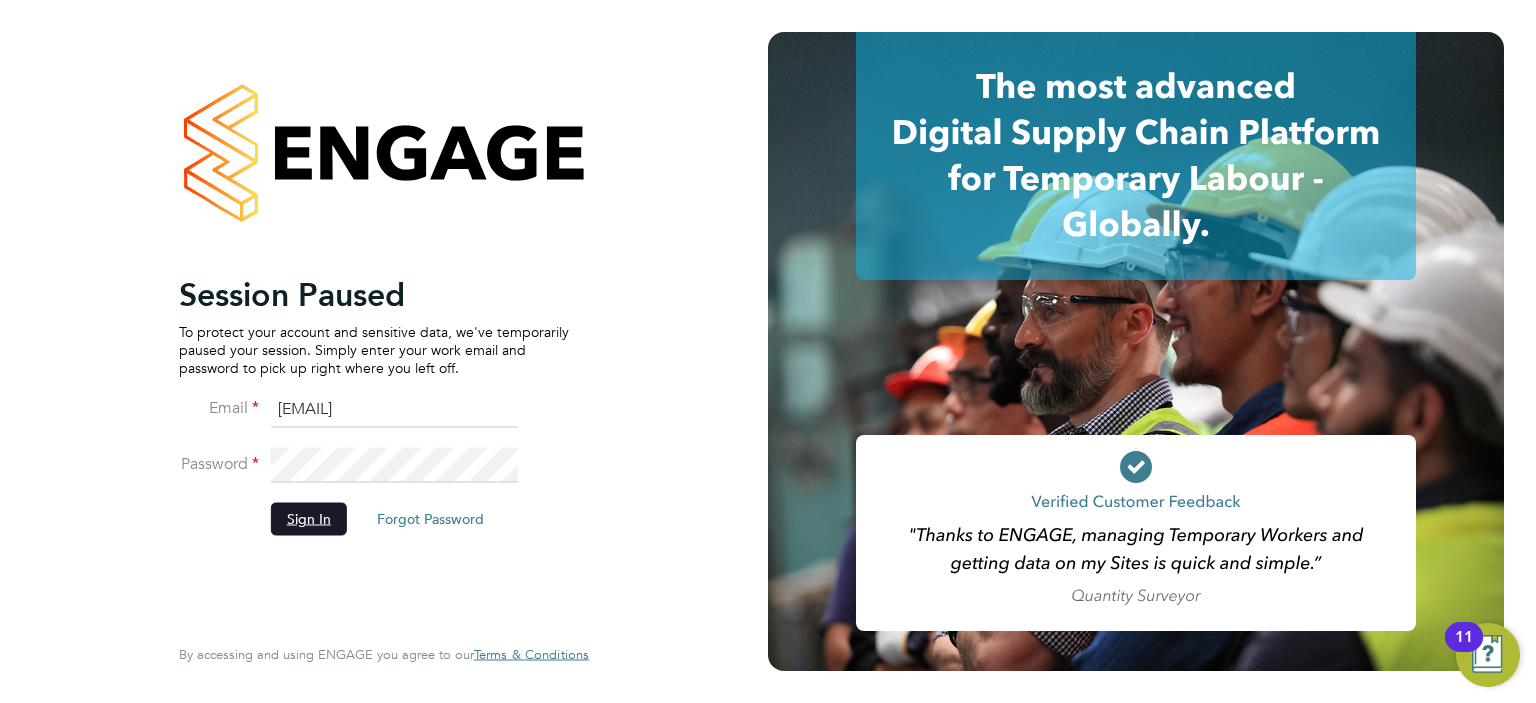 click on "Sign In" 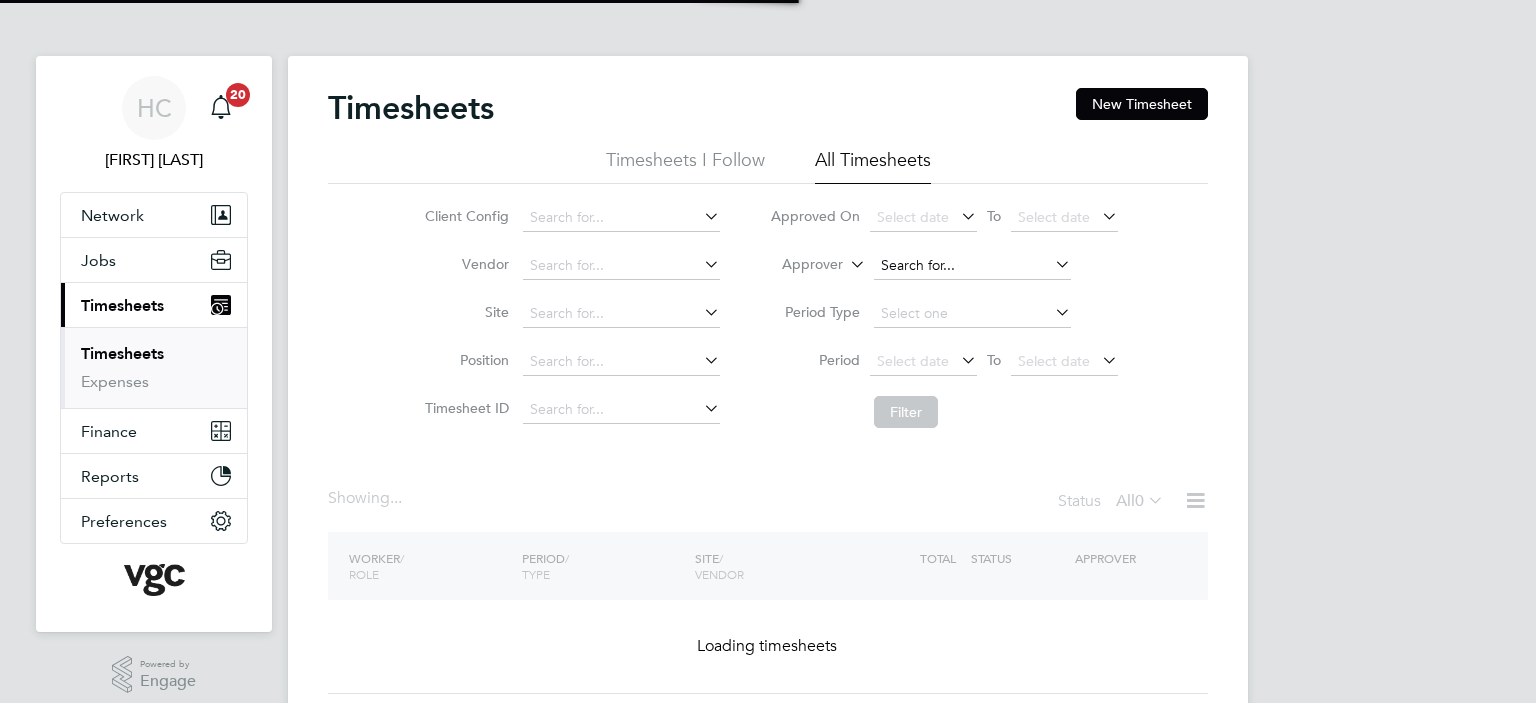 scroll, scrollTop: 0, scrollLeft: 0, axis: both 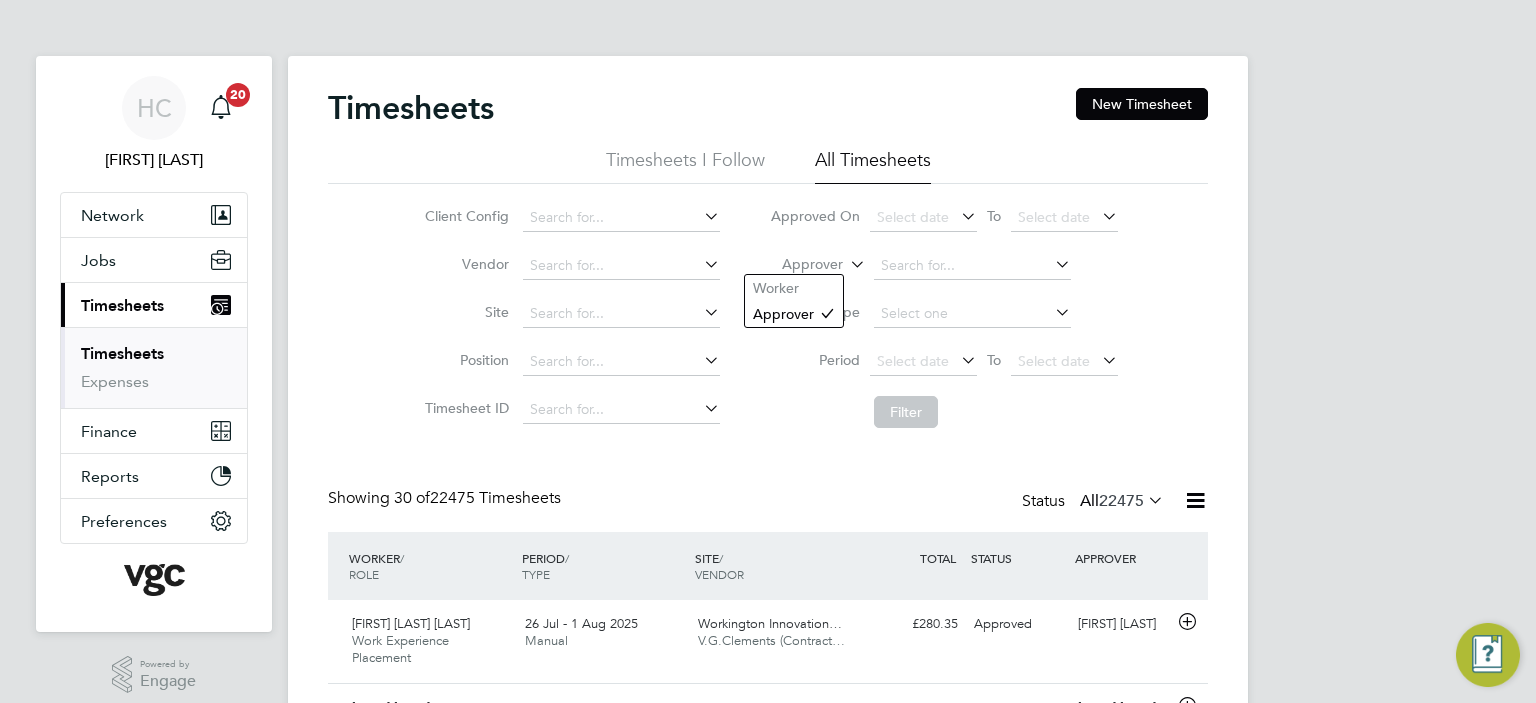 click on "Approver" 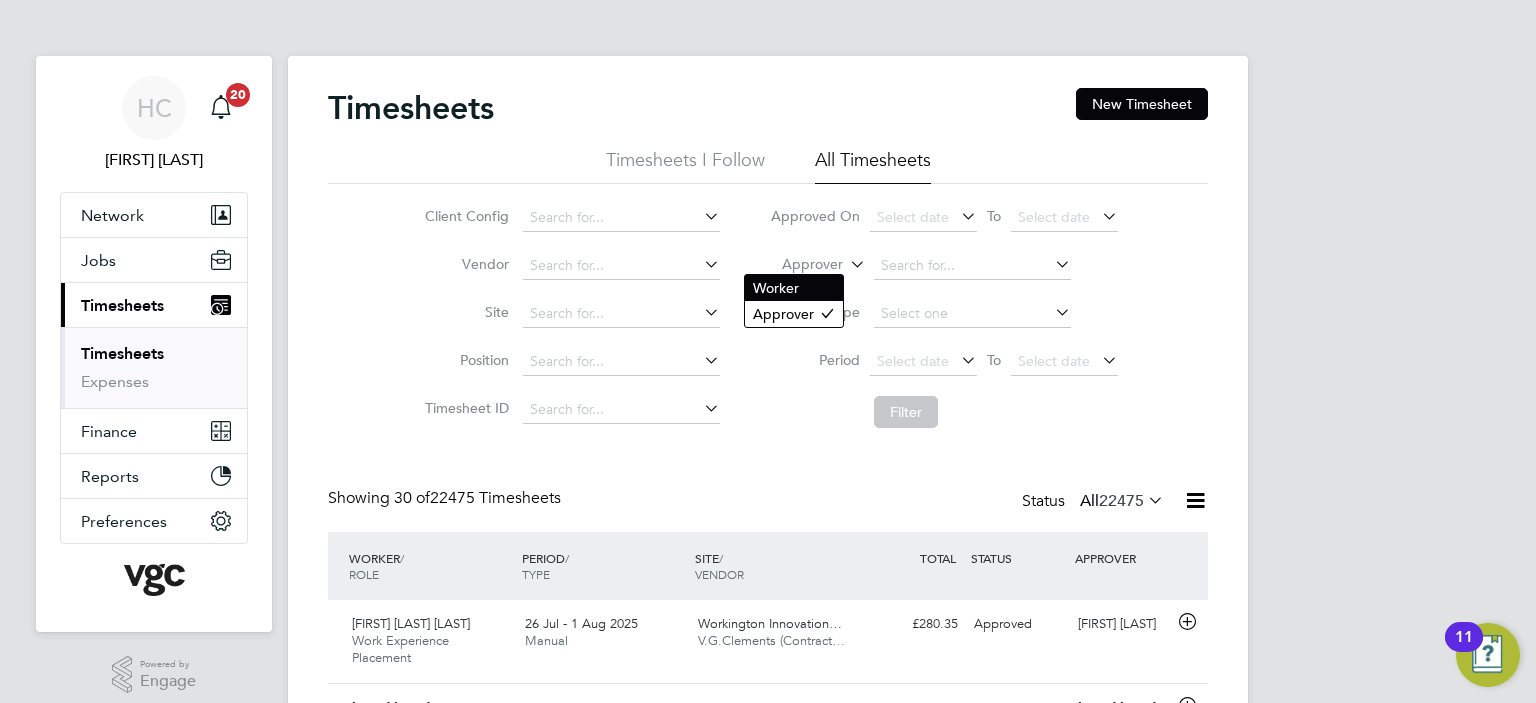 click on "Worker" 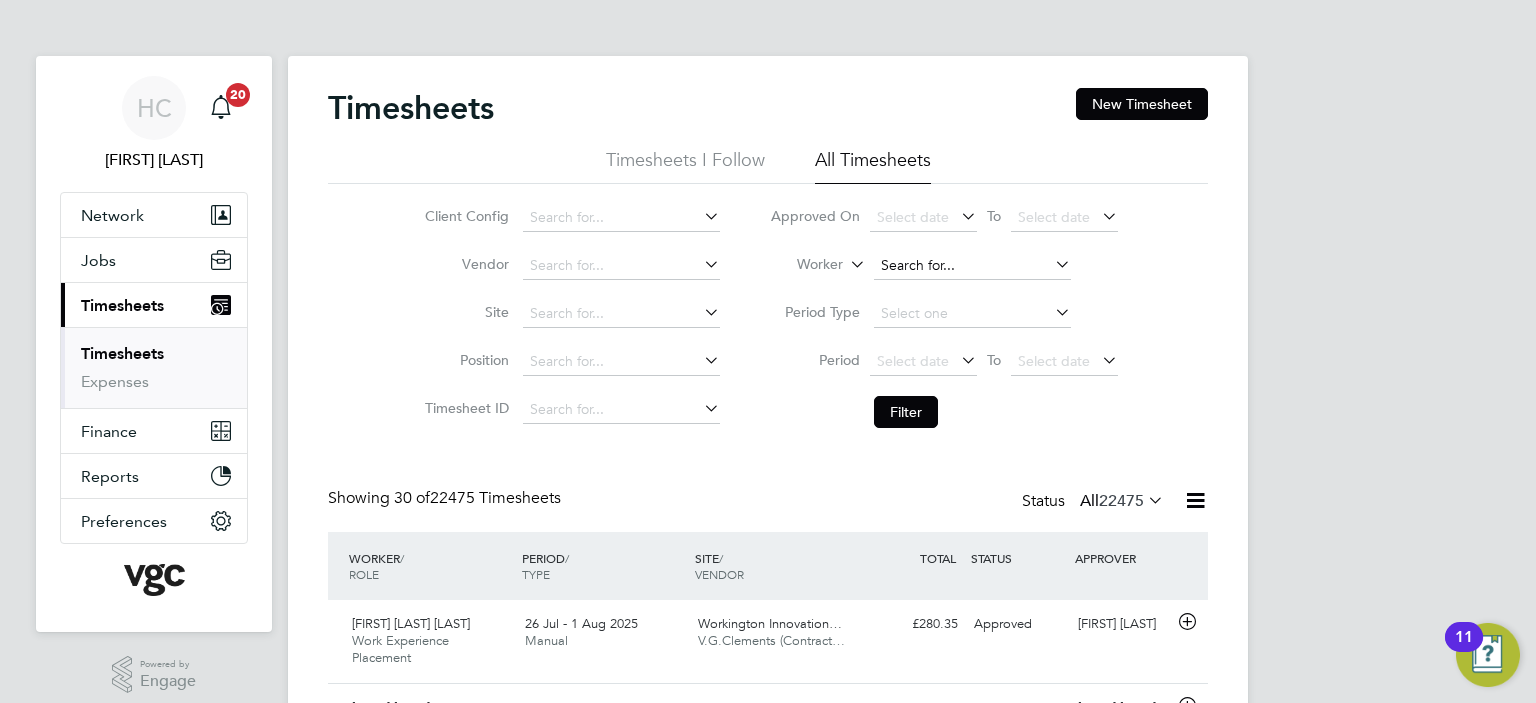 click 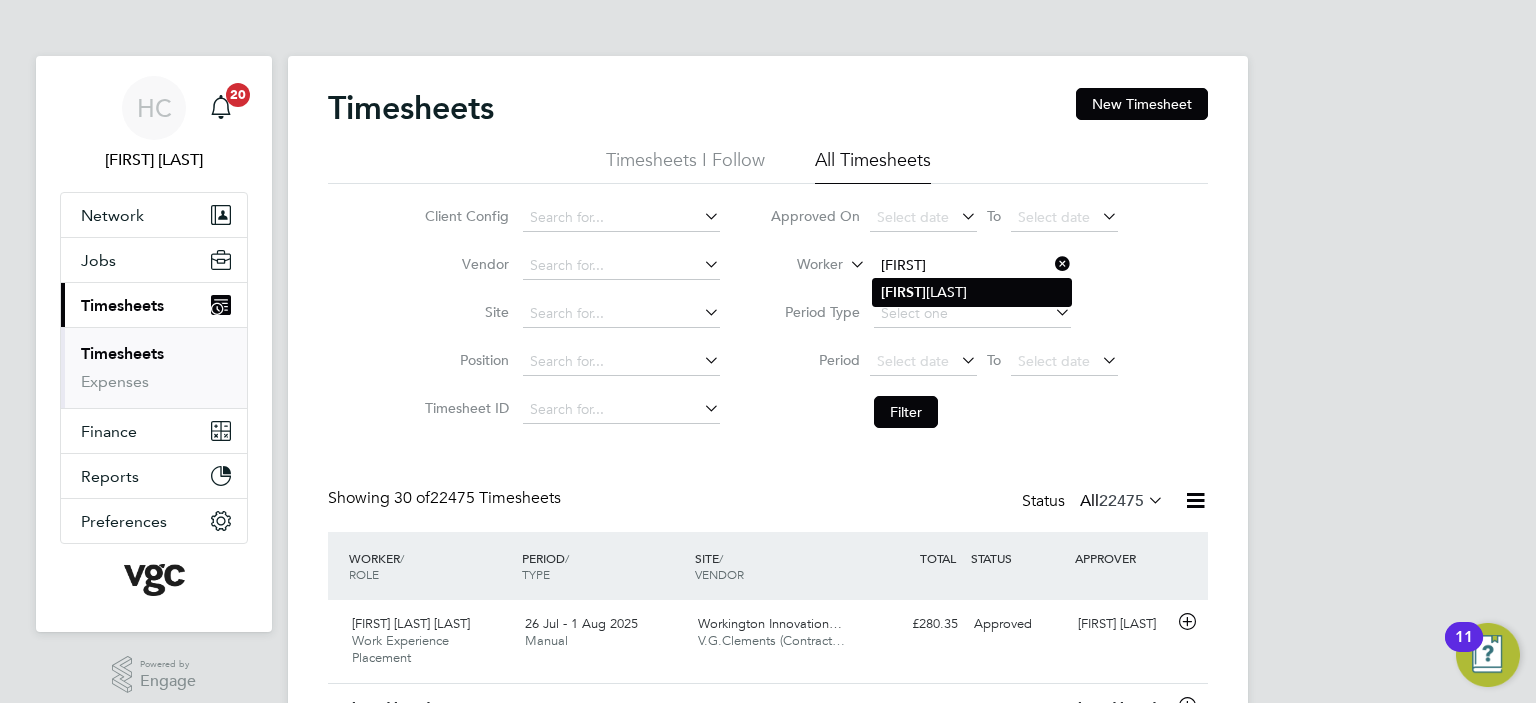 click on "[FIRST]  [LAST]" 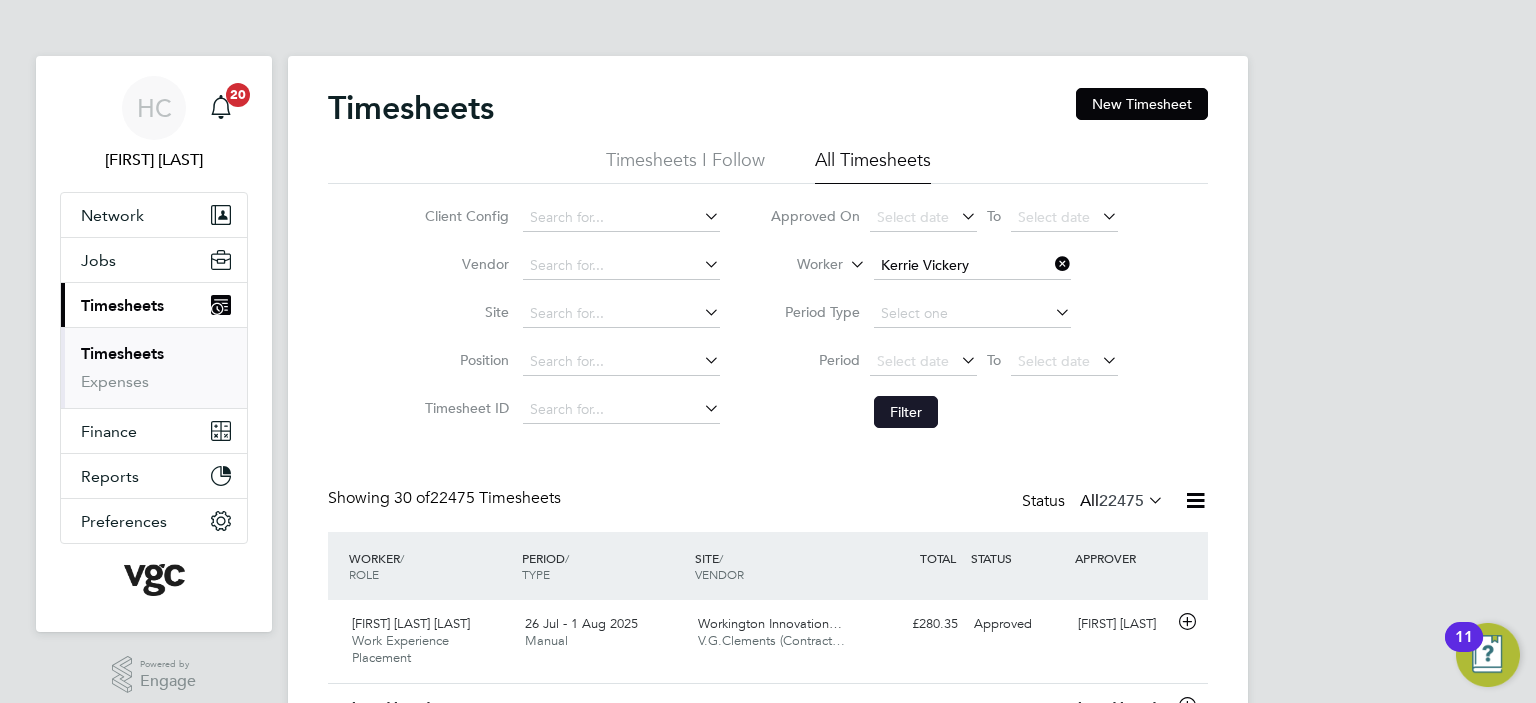 click on "Filter" 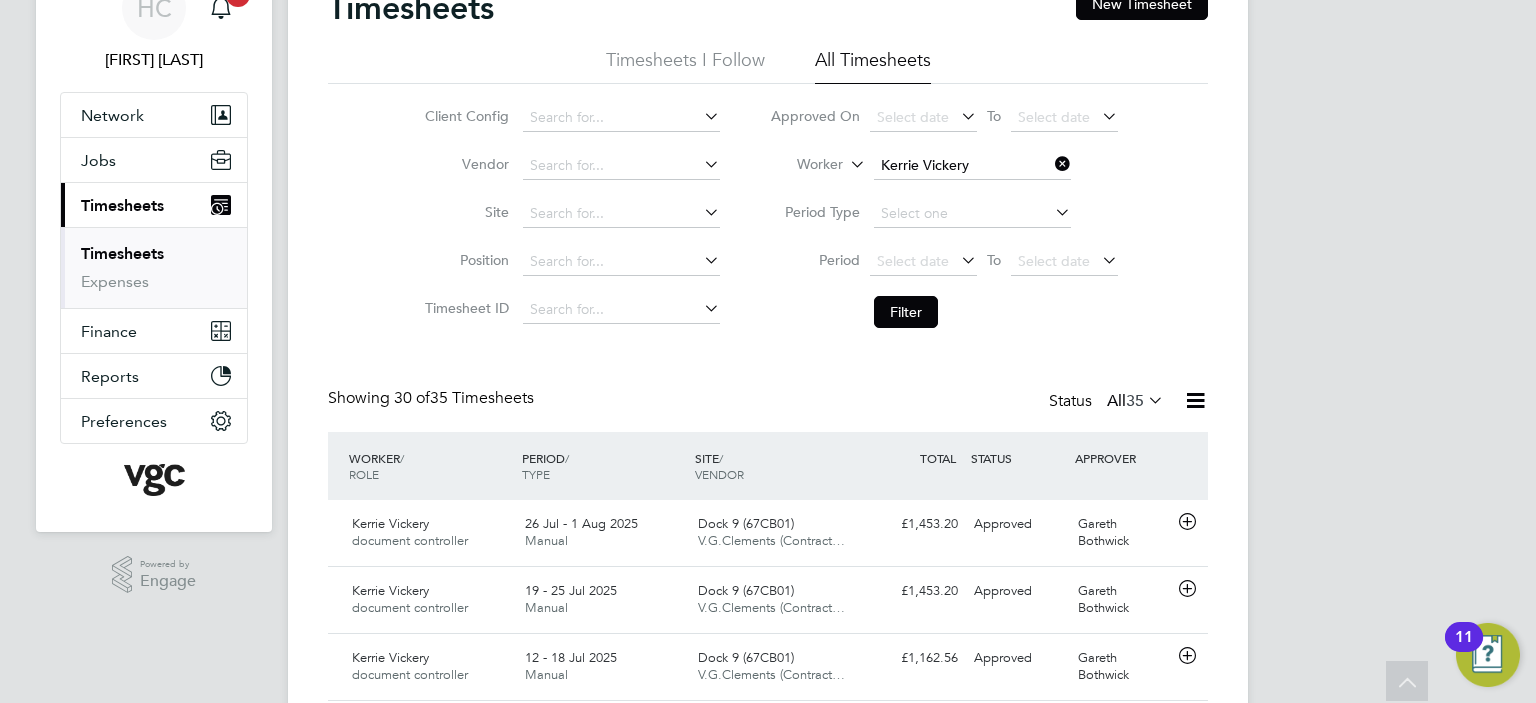 click on ".st0{fill:#C0C1C2;}
Powered by Engage" at bounding box center (154, 575) 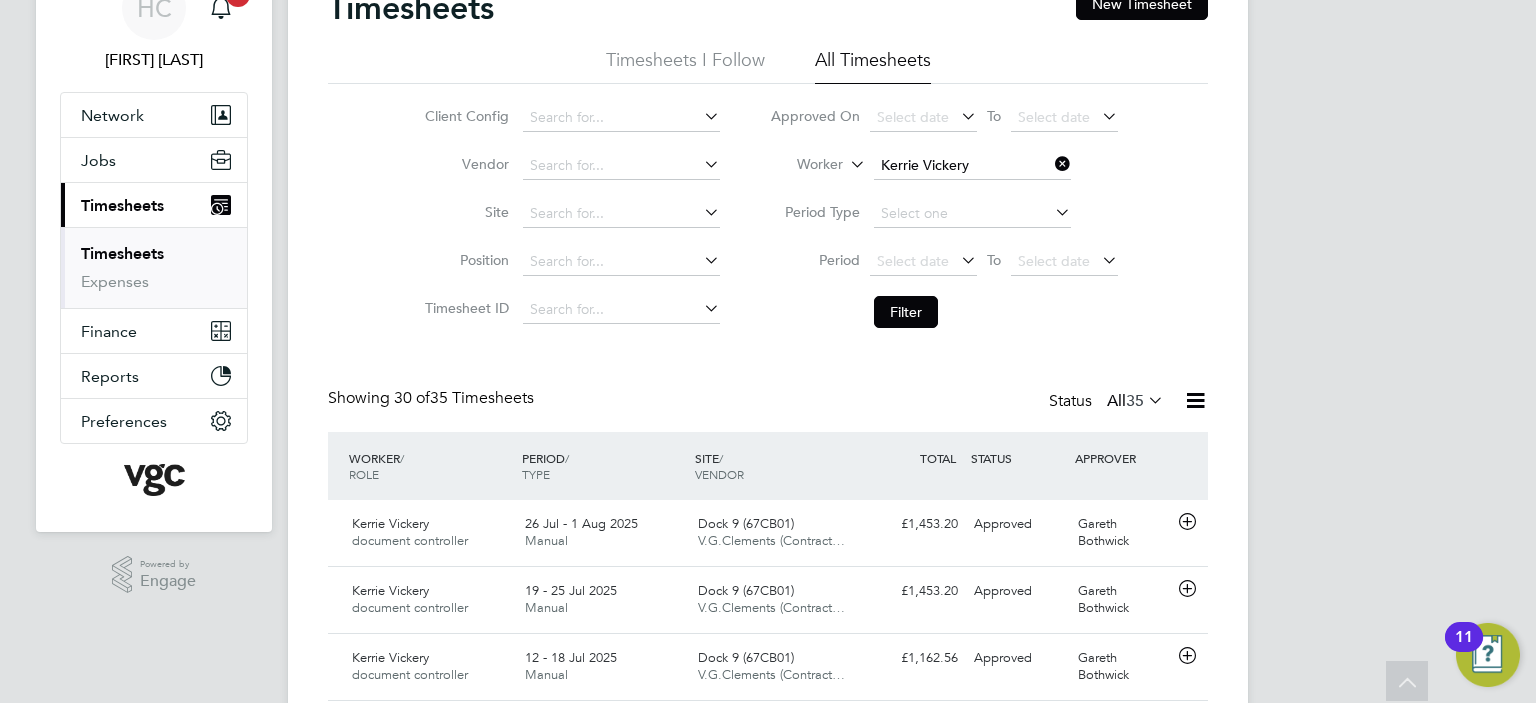 click 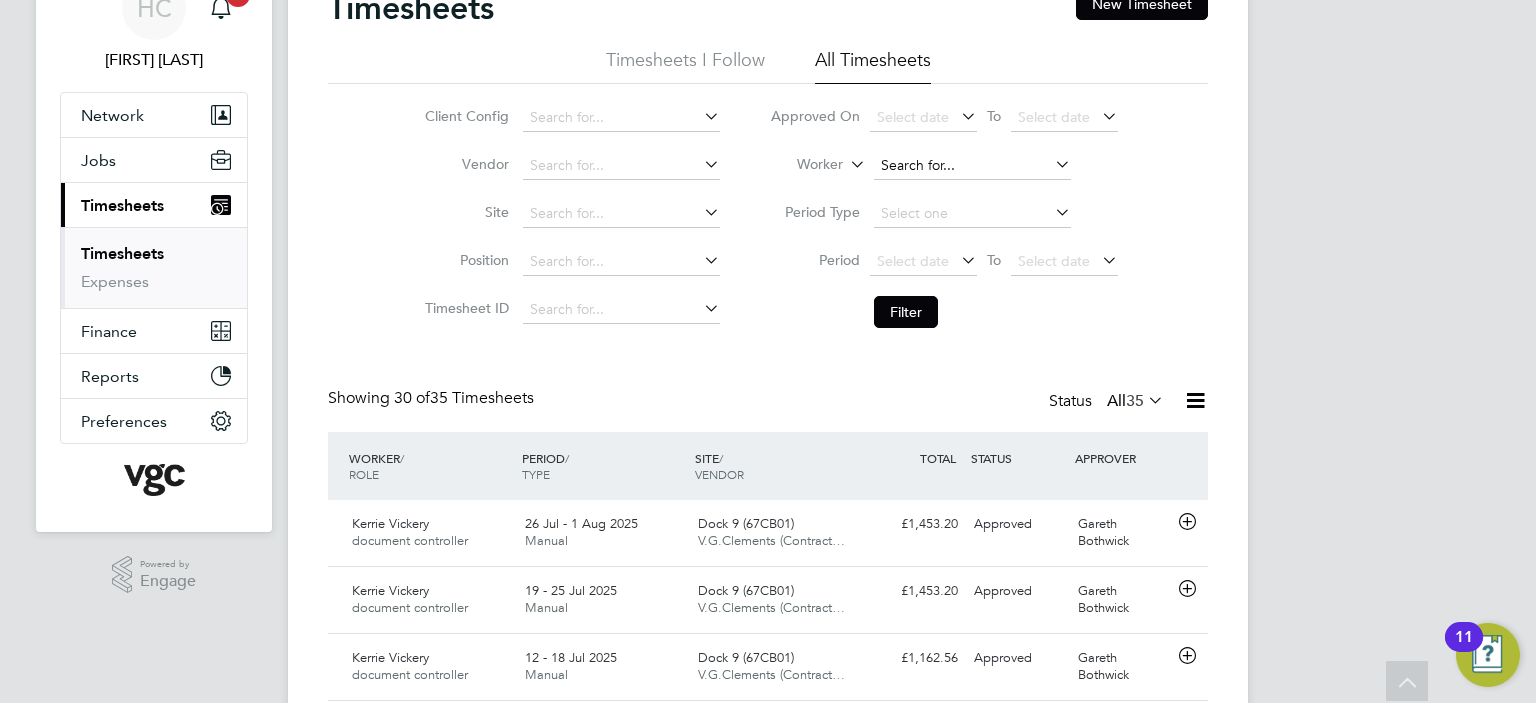 click 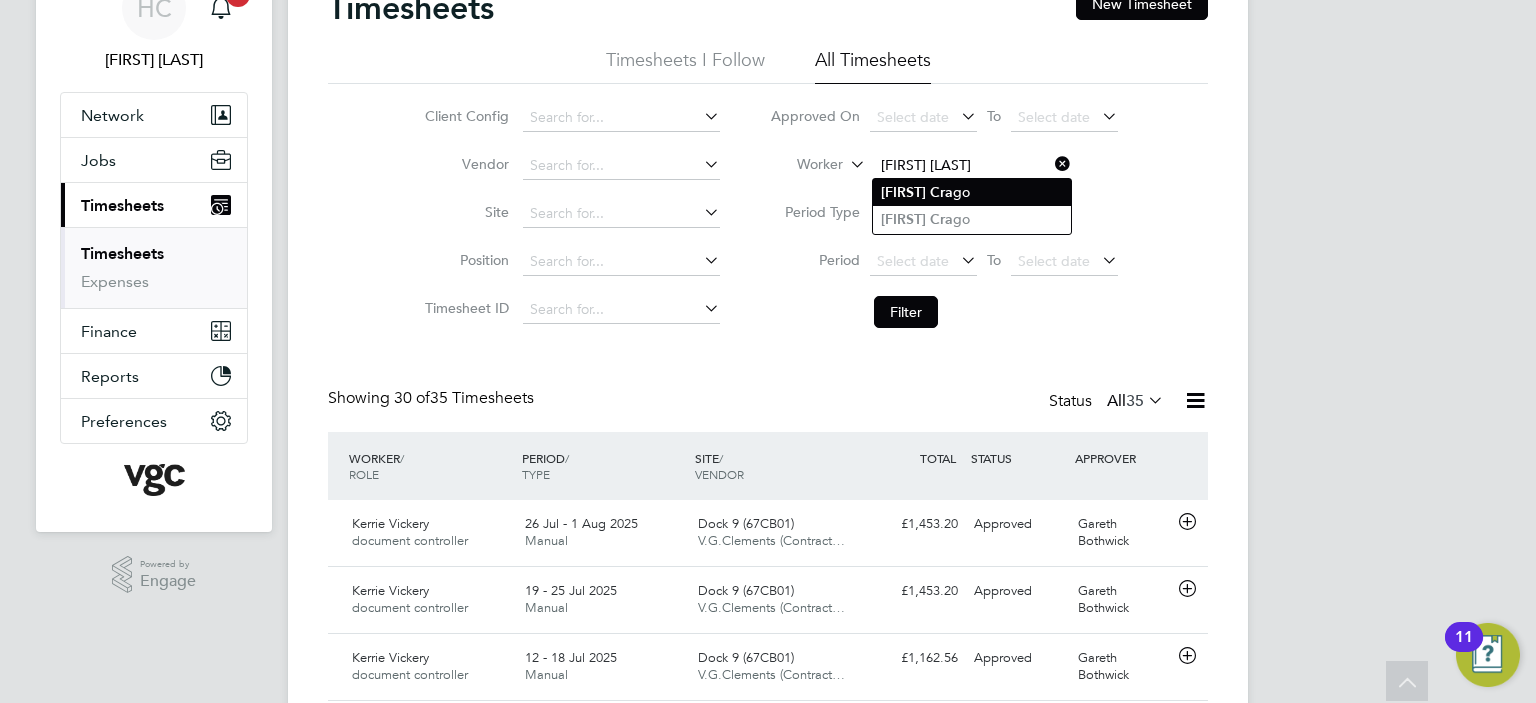 click on "[FIRST]   [LAST]" 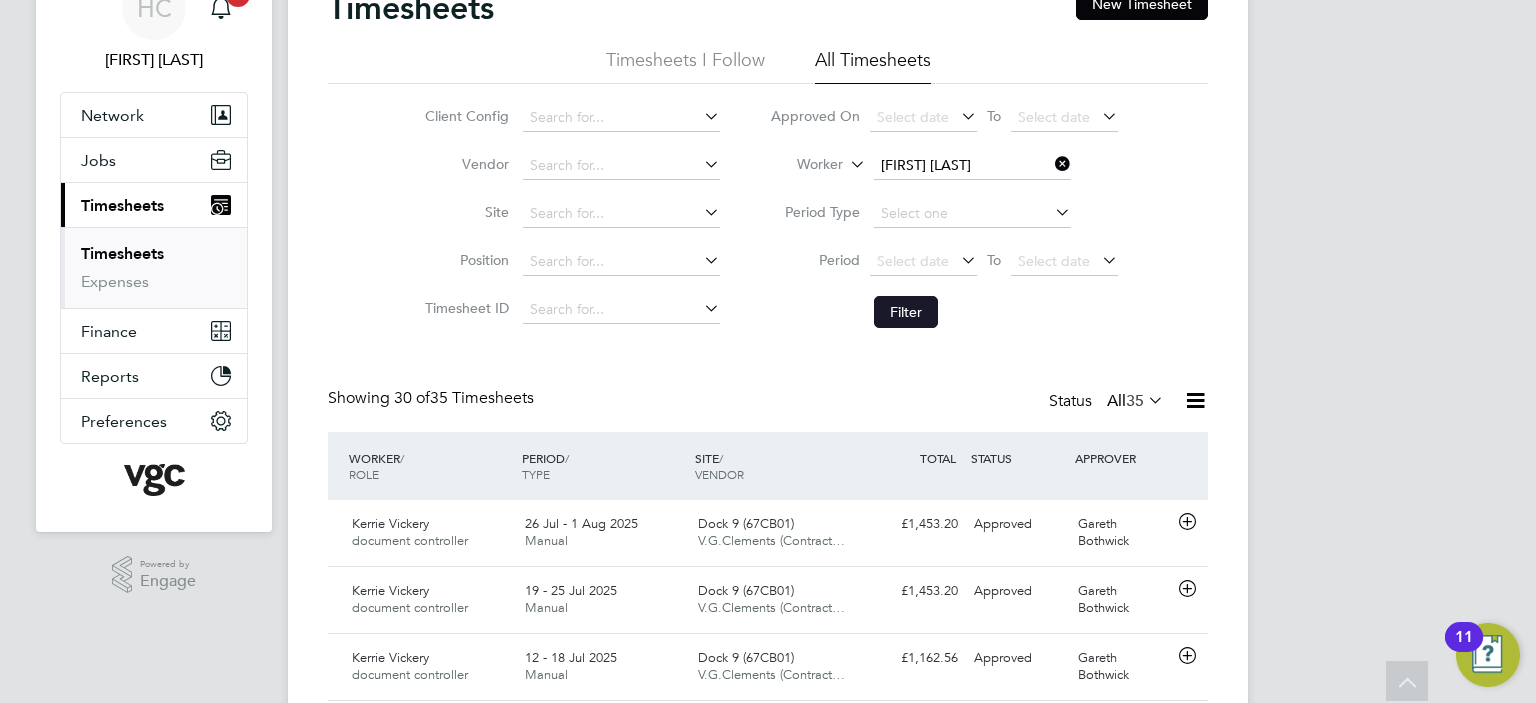 click on "Filter" 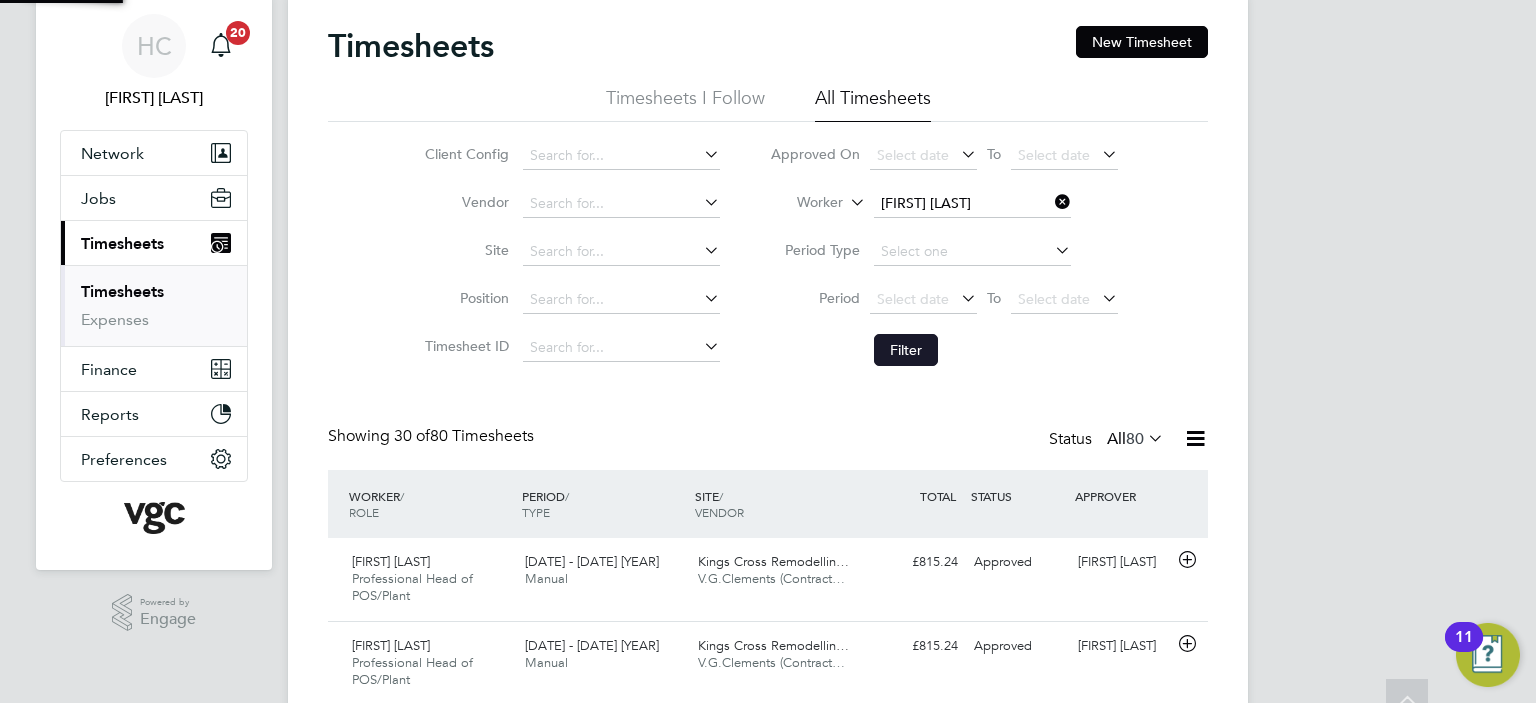 scroll, scrollTop: 100, scrollLeft: 0, axis: vertical 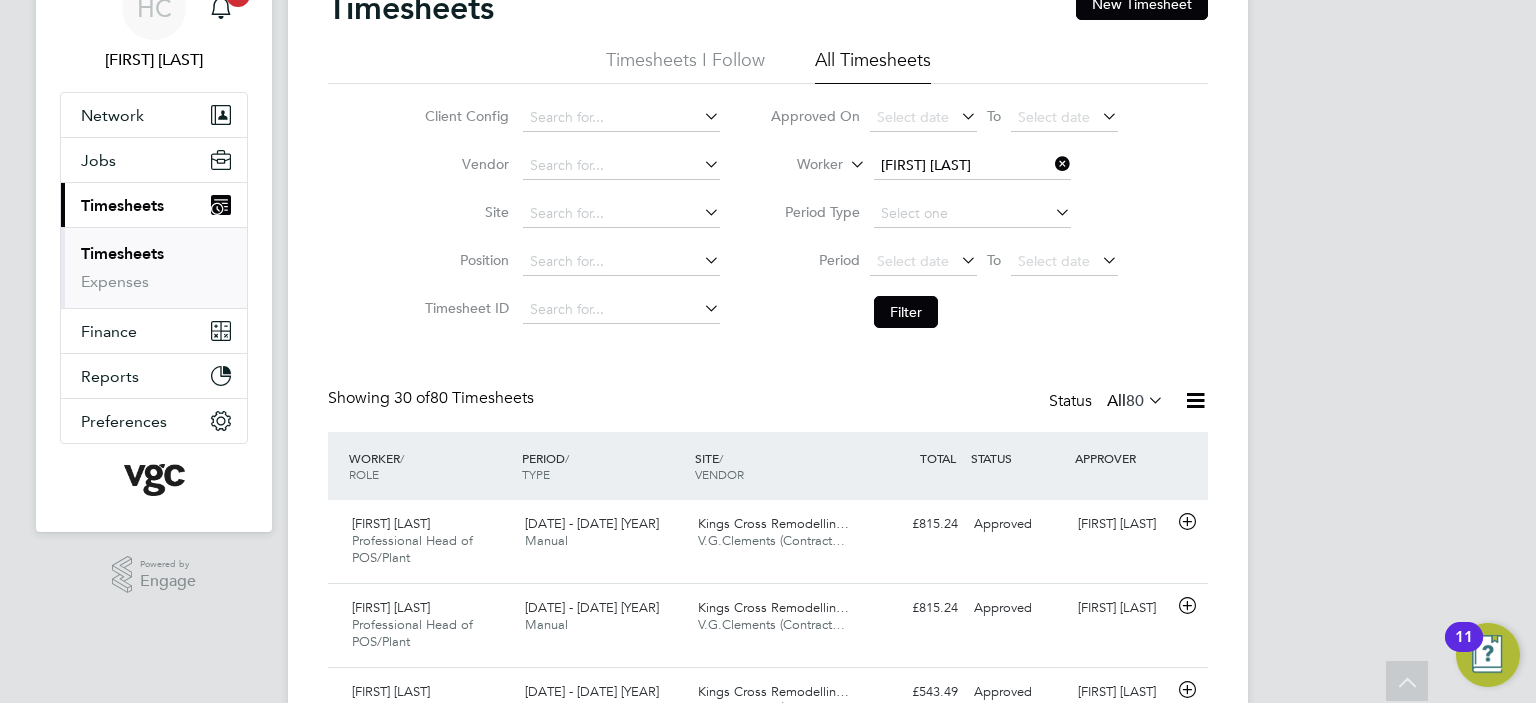 click 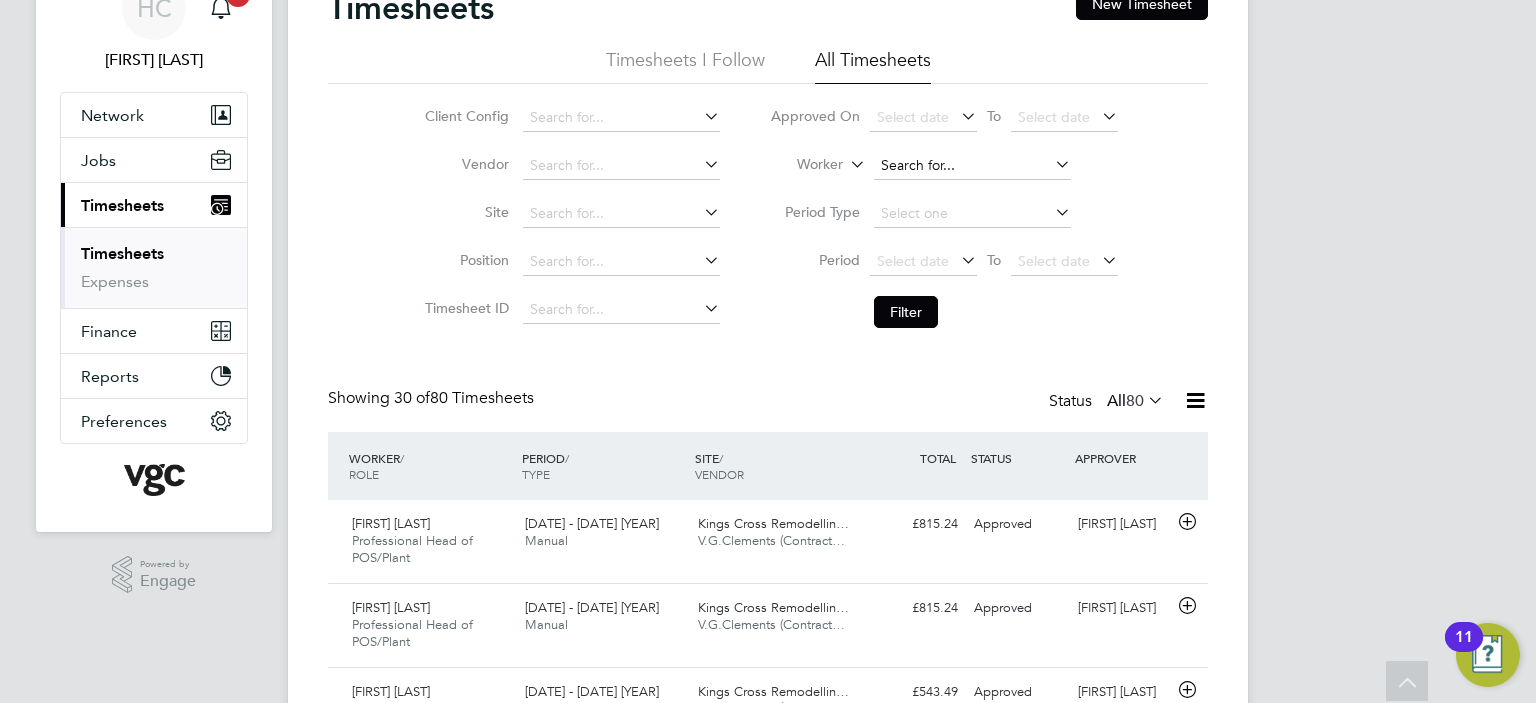 click 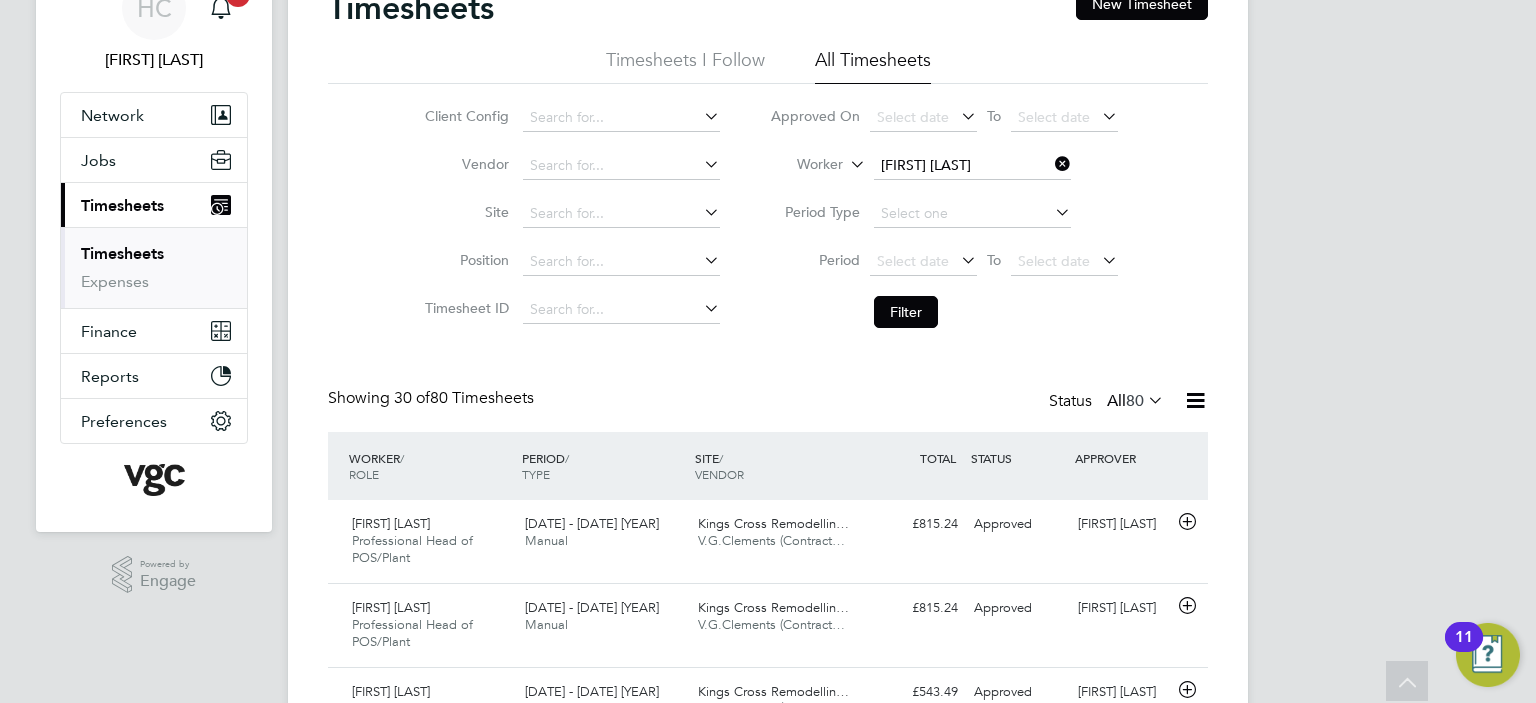 click on "[FIRST]   [LAST]" 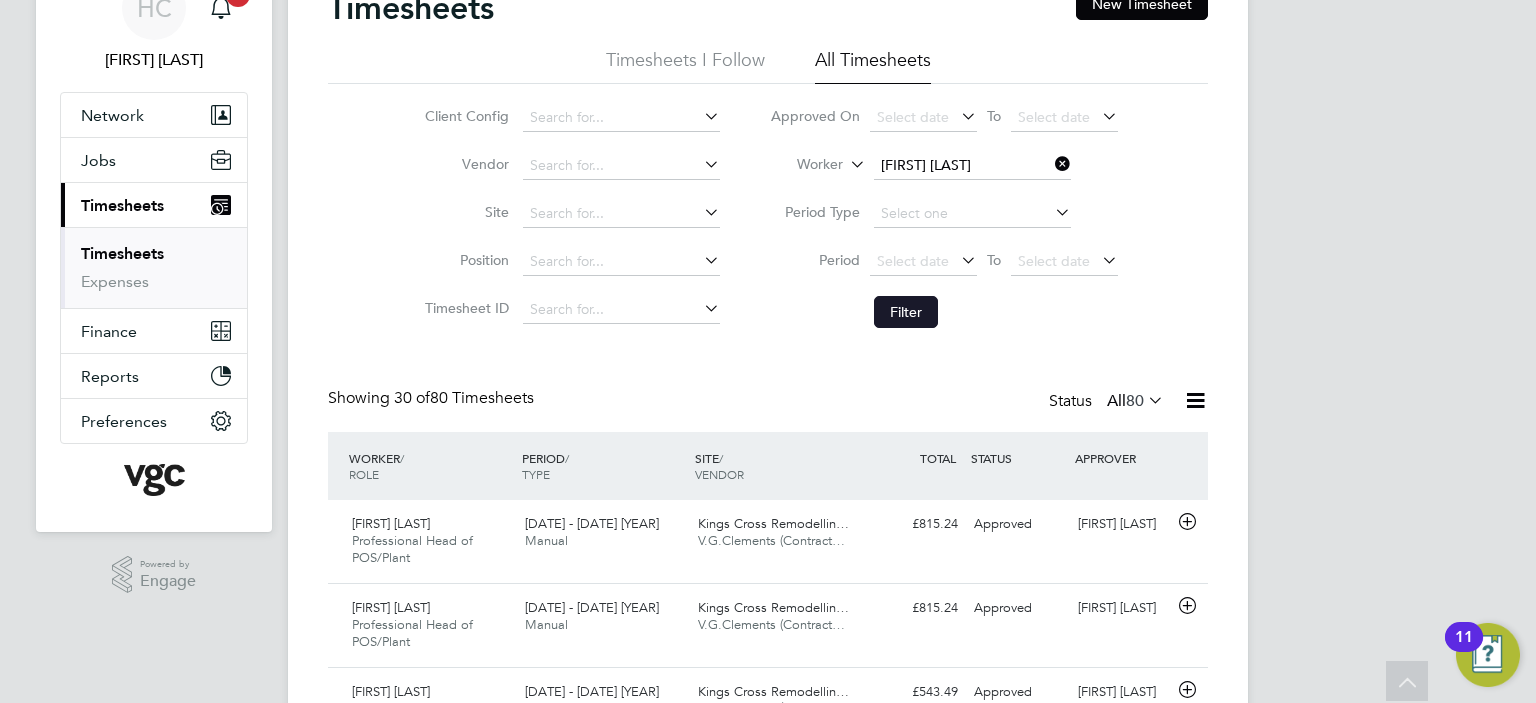 click on "Filter" 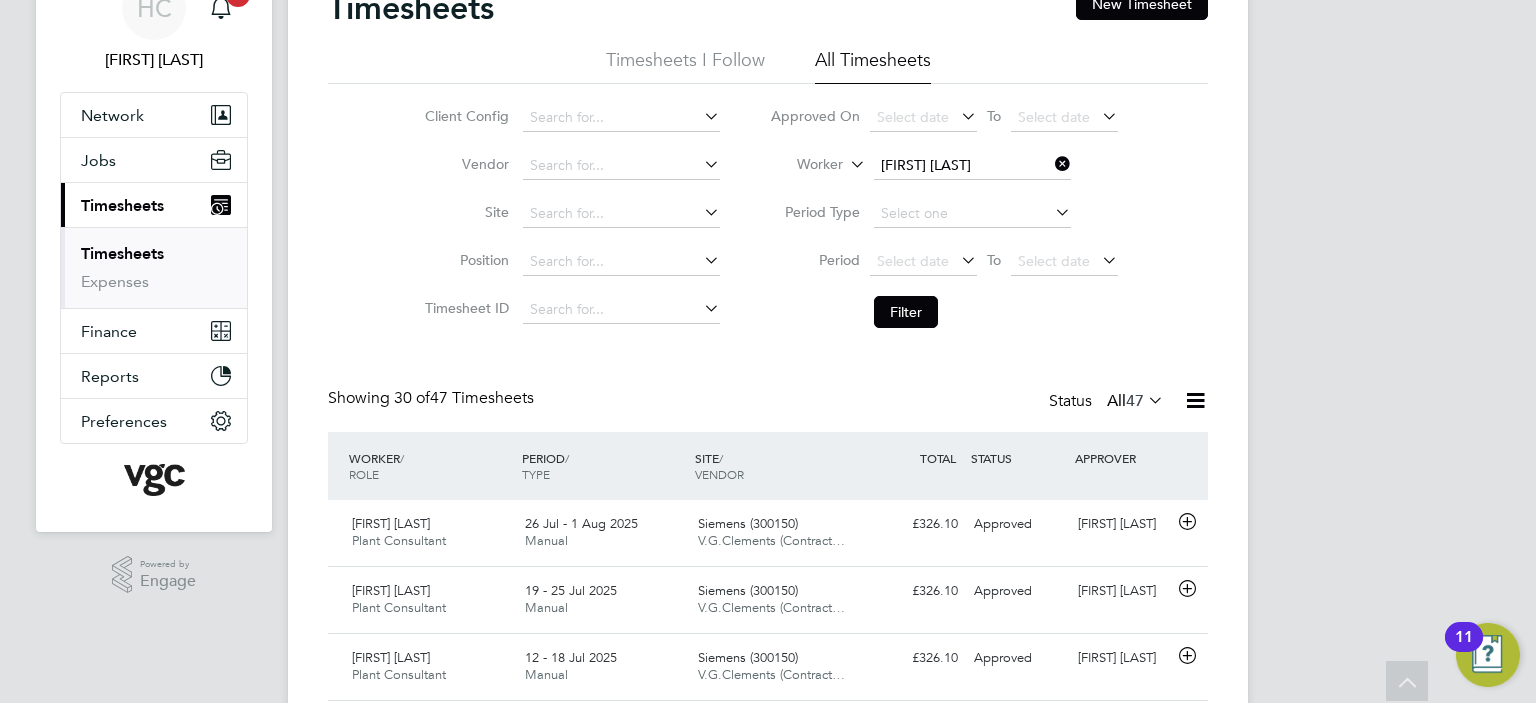 click 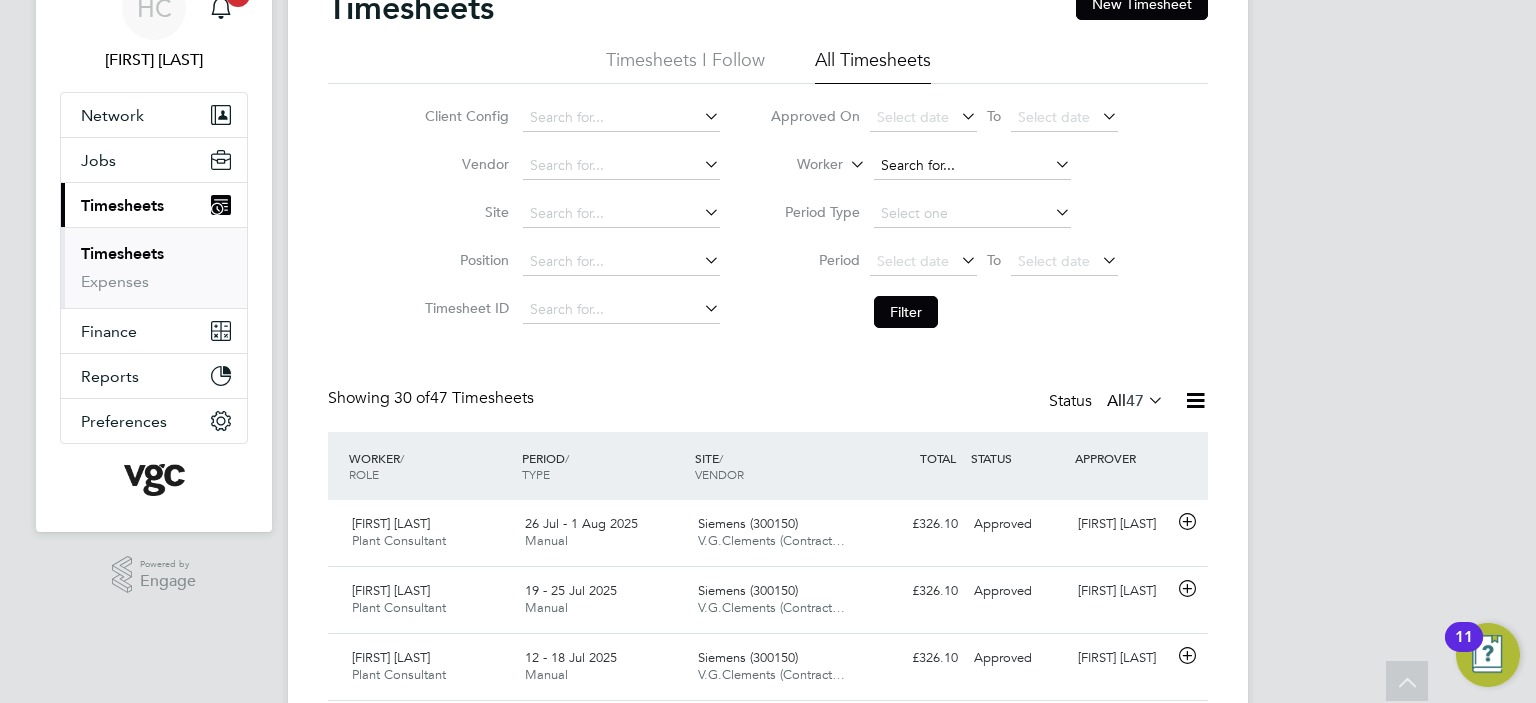 click 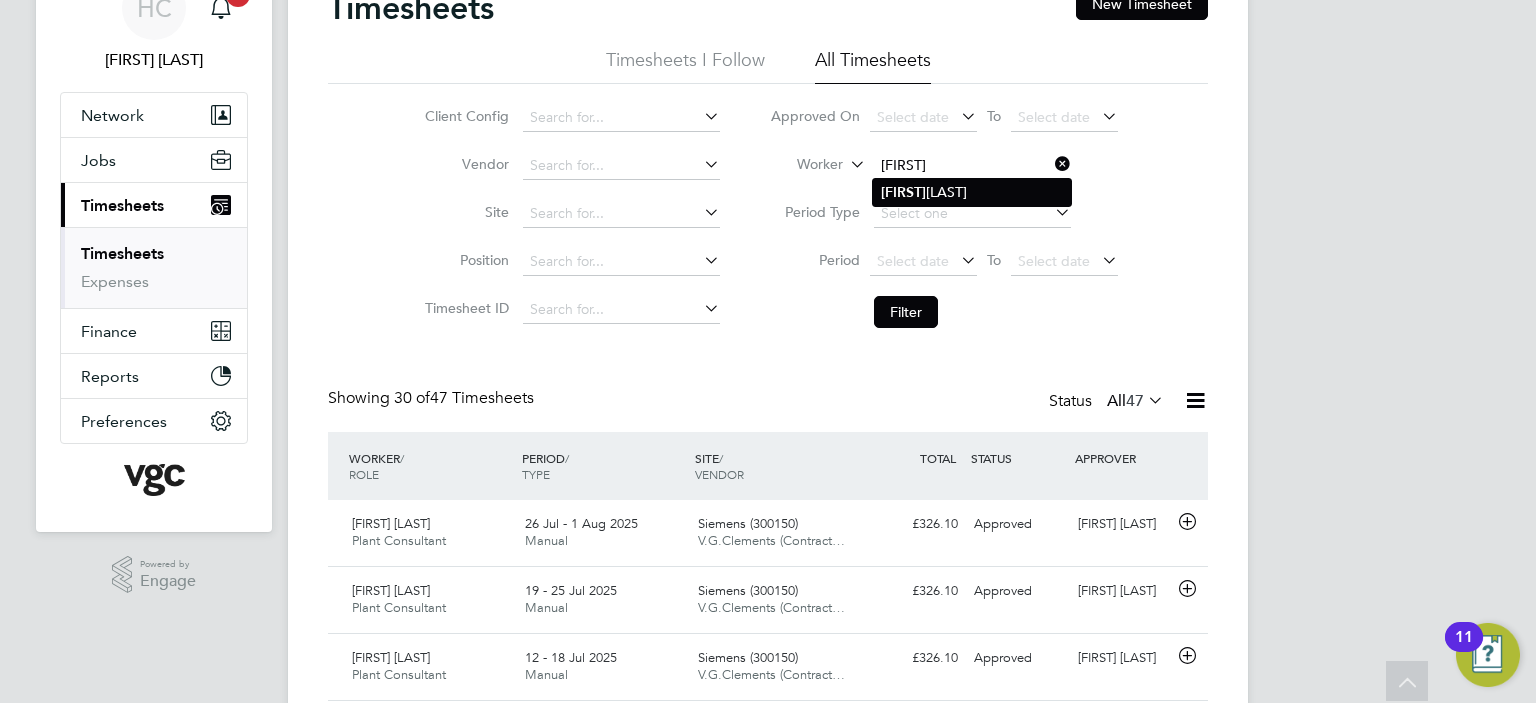 click on "[FIRST]  [LAST]" 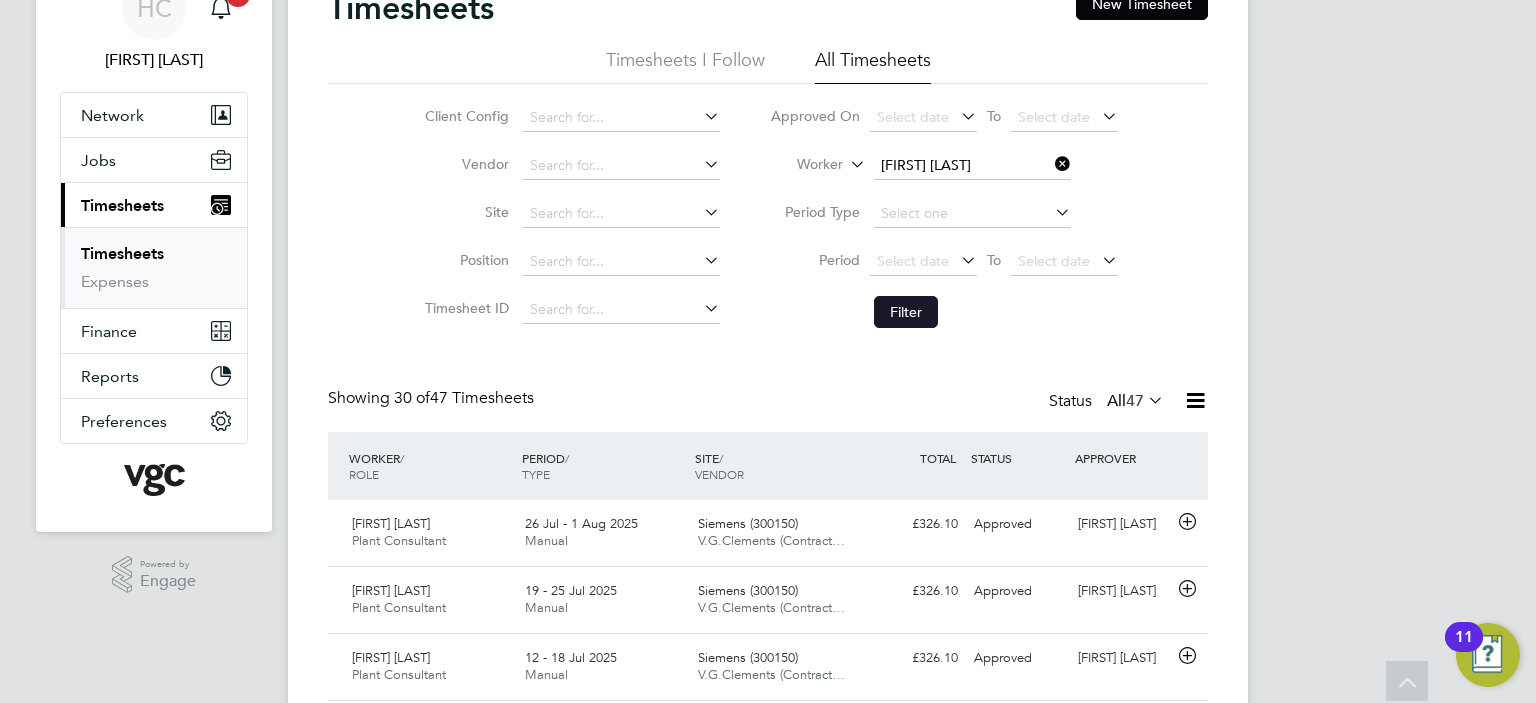 click on "Filter" 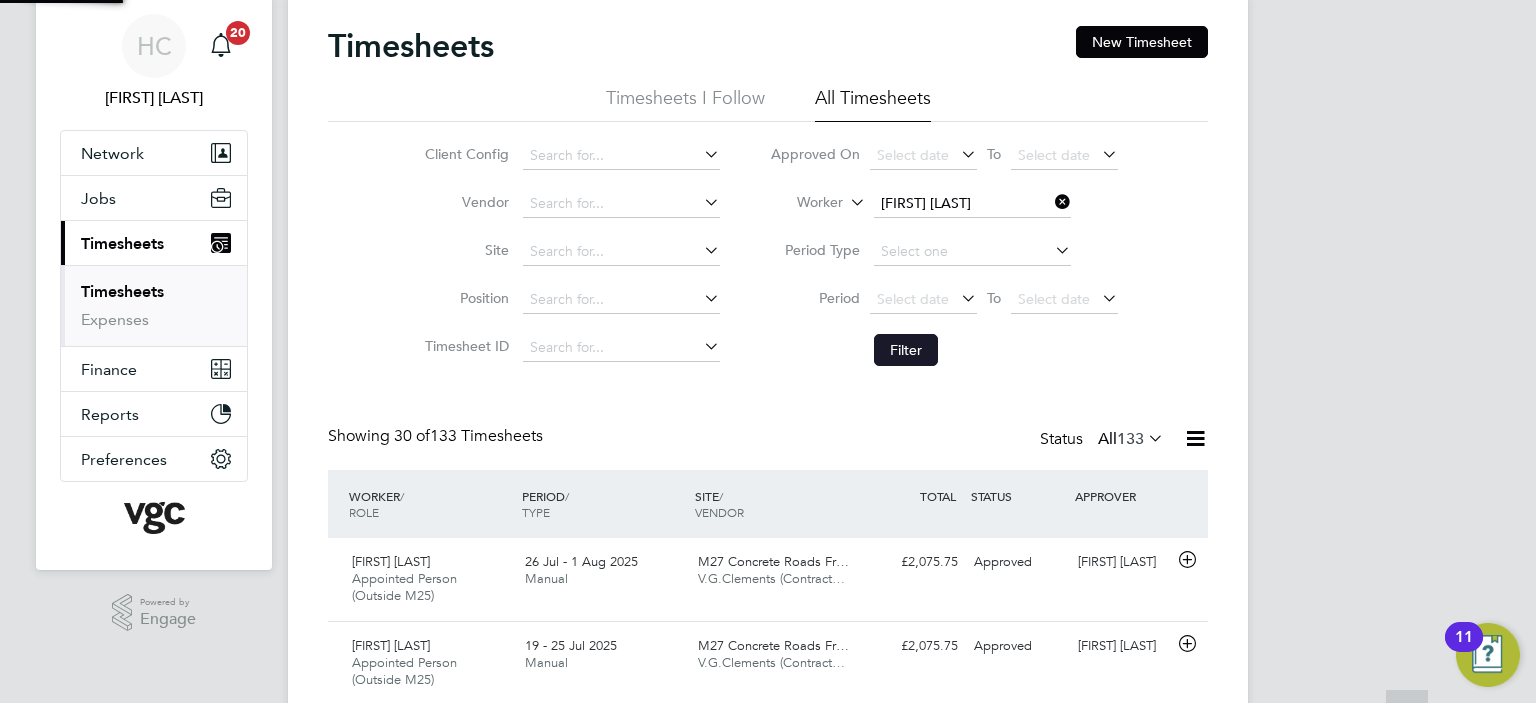 scroll, scrollTop: 100, scrollLeft: 0, axis: vertical 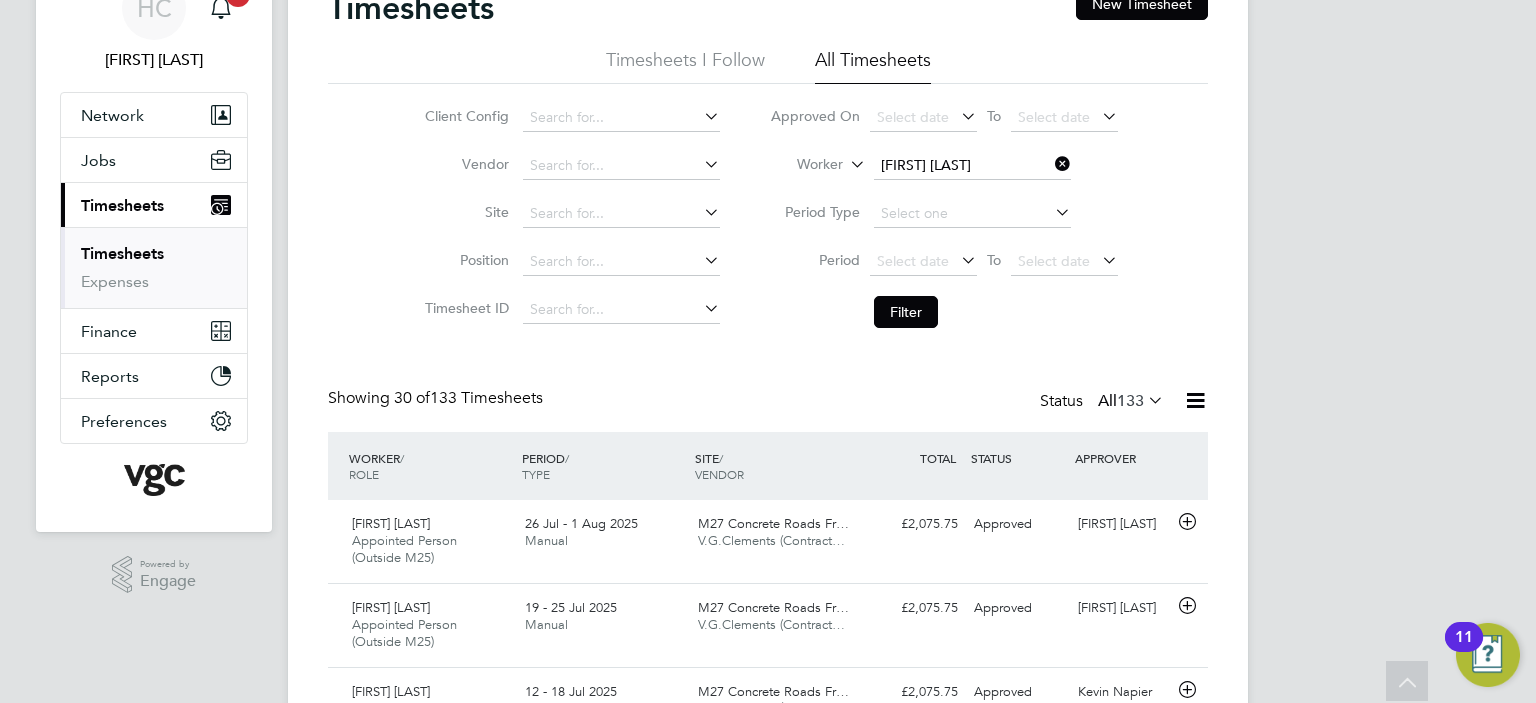 click 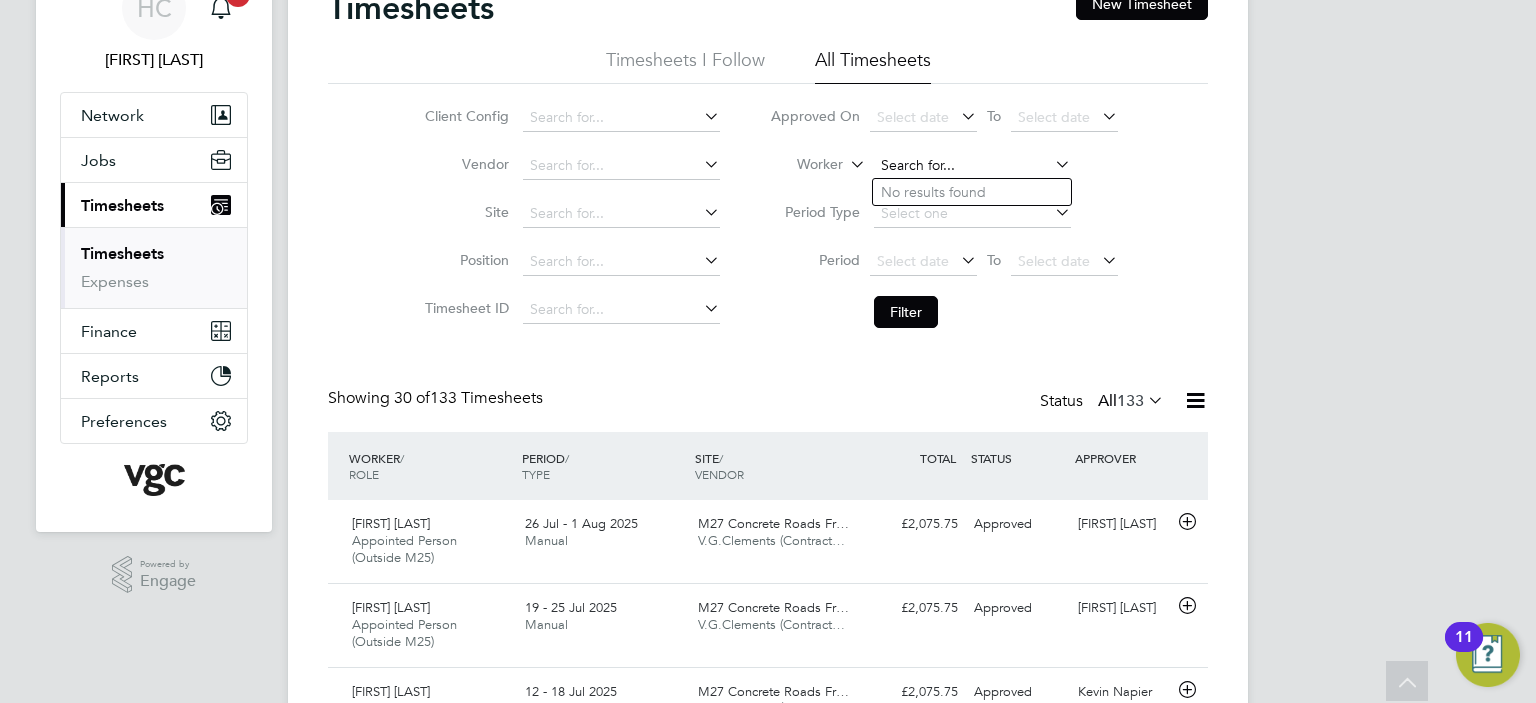 click 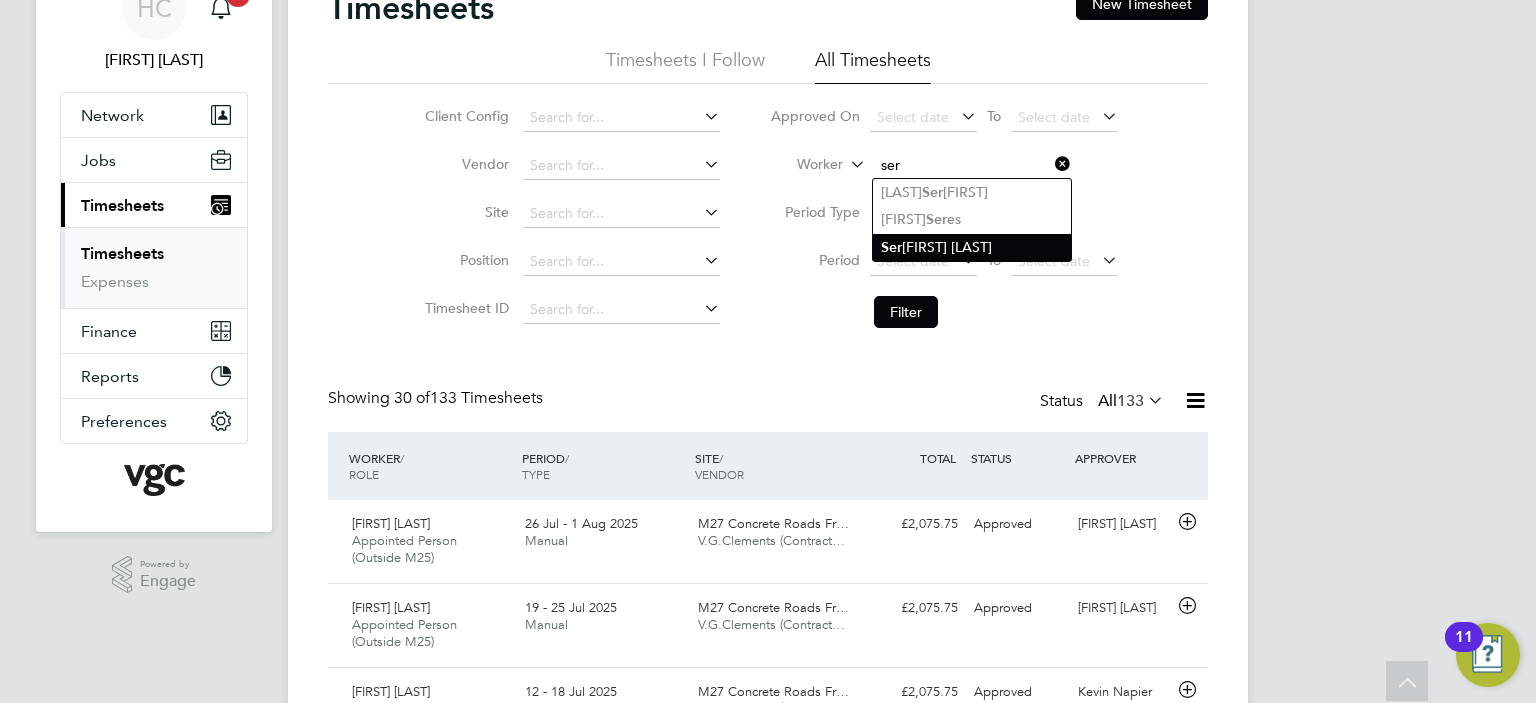 click on "[FIRST] [LAST]" 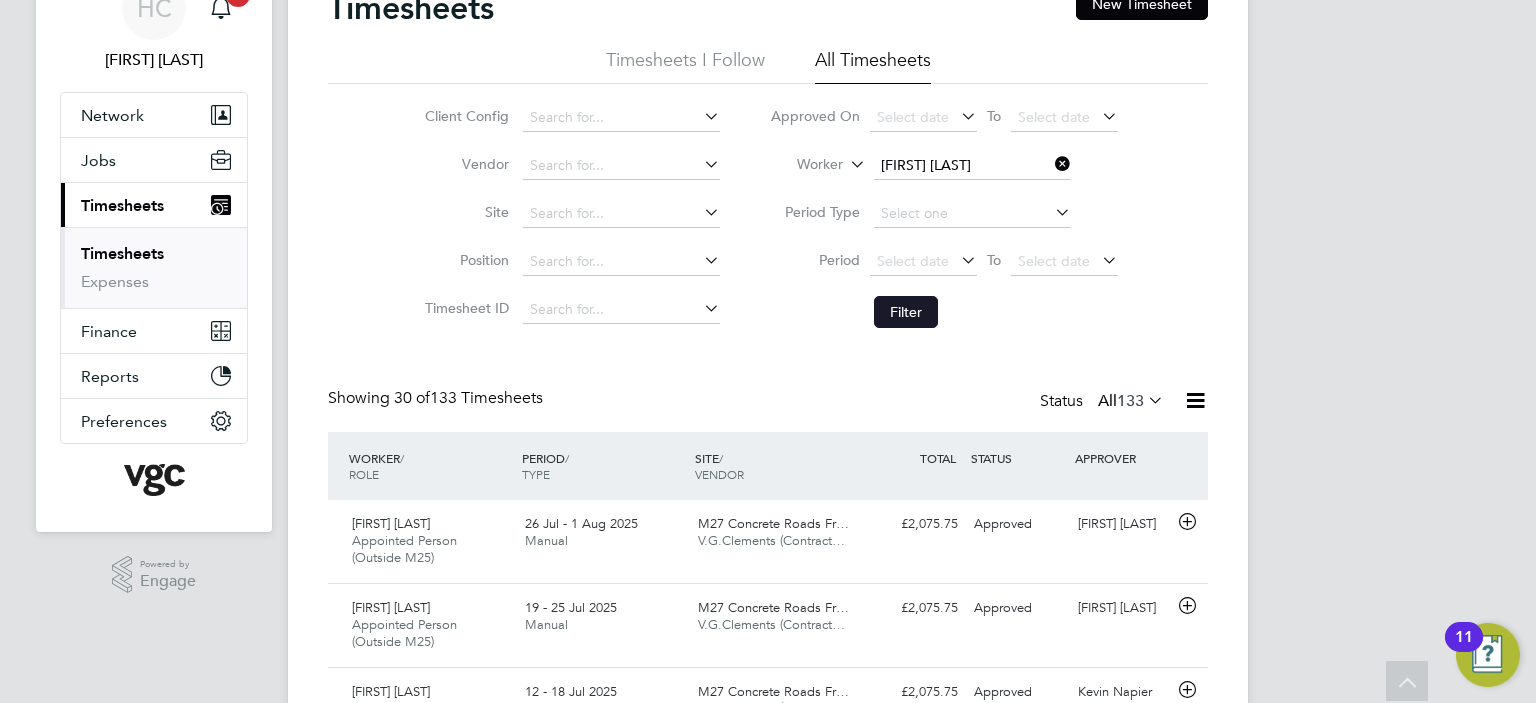 click on "Filter" 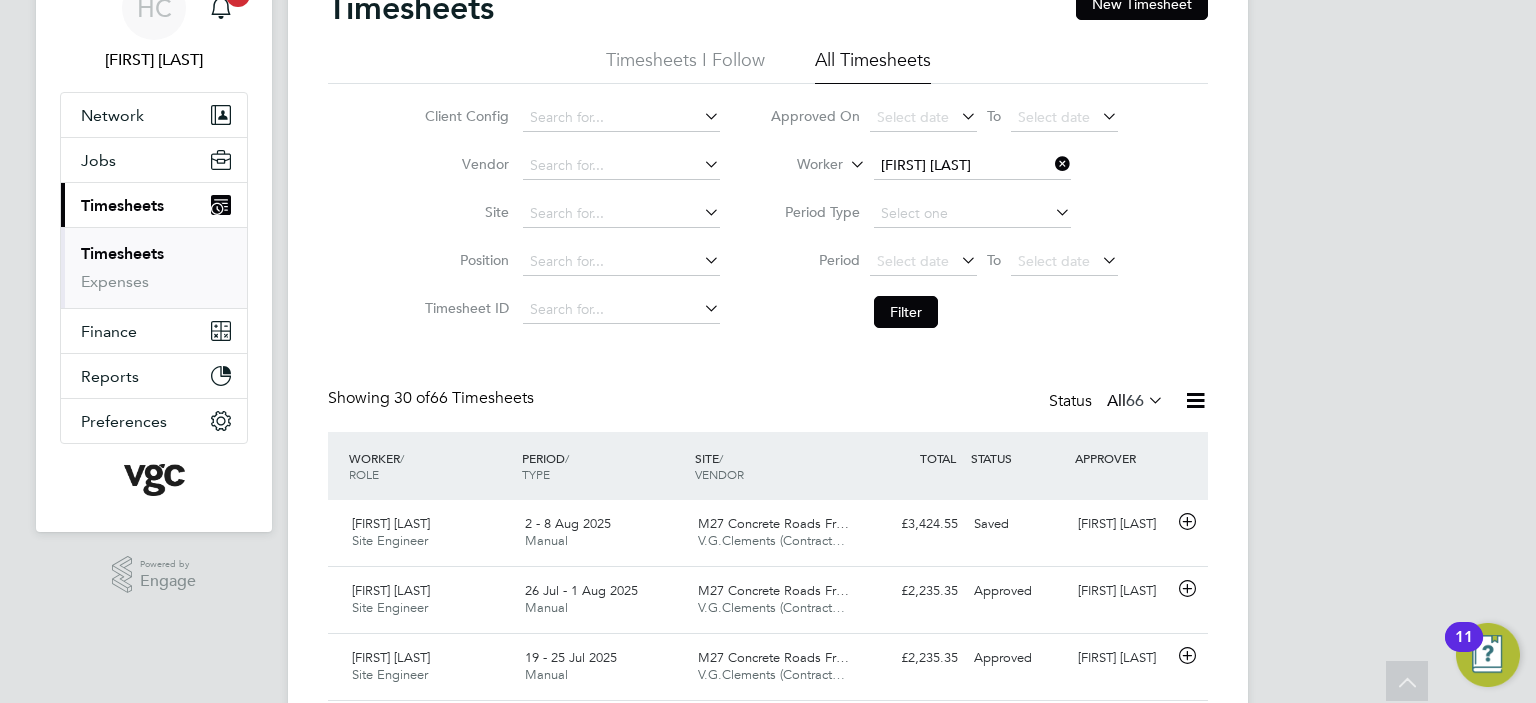 drag, startPoint x: 1061, startPoint y: 157, endPoint x: 1036, endPoint y: 156, distance: 25.019993 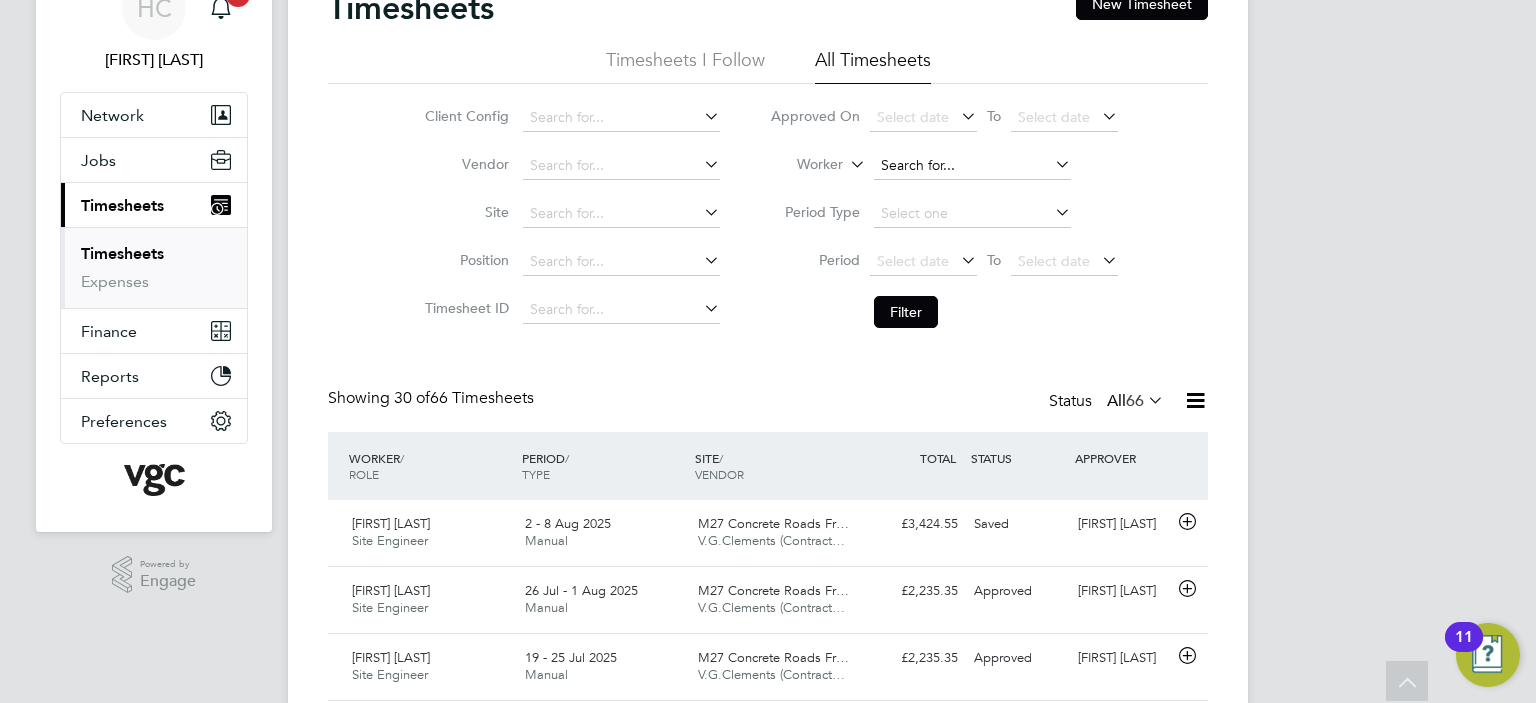 click 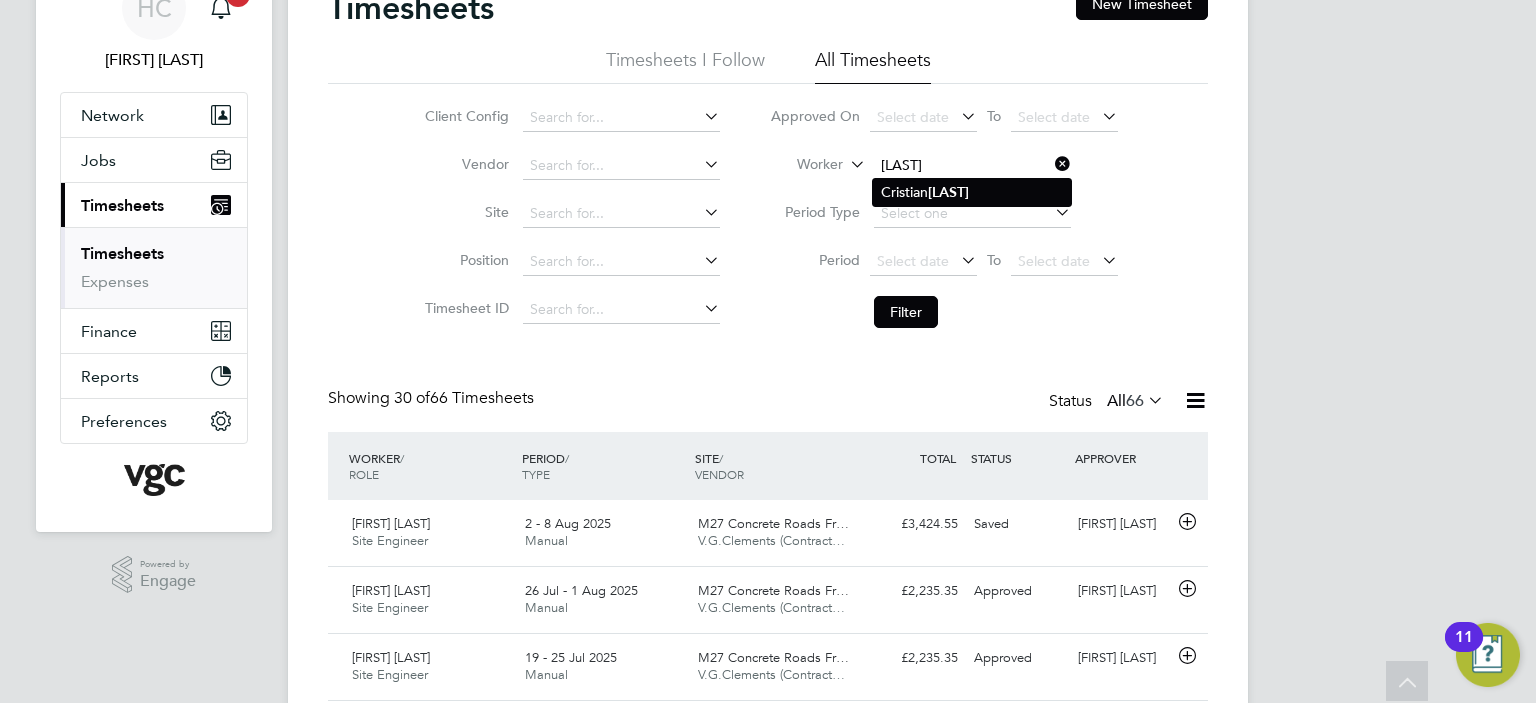 click on "[LAST]" 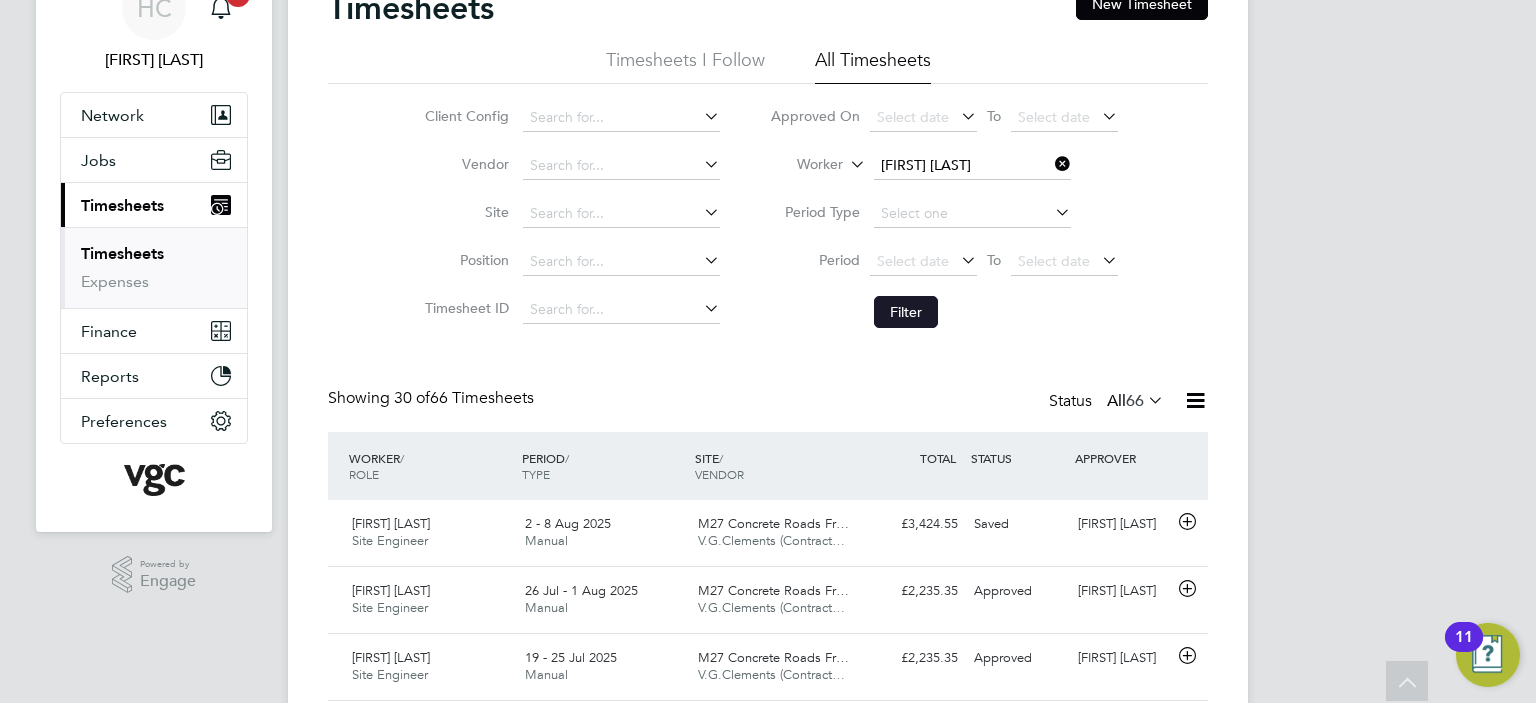 click on "Filter" 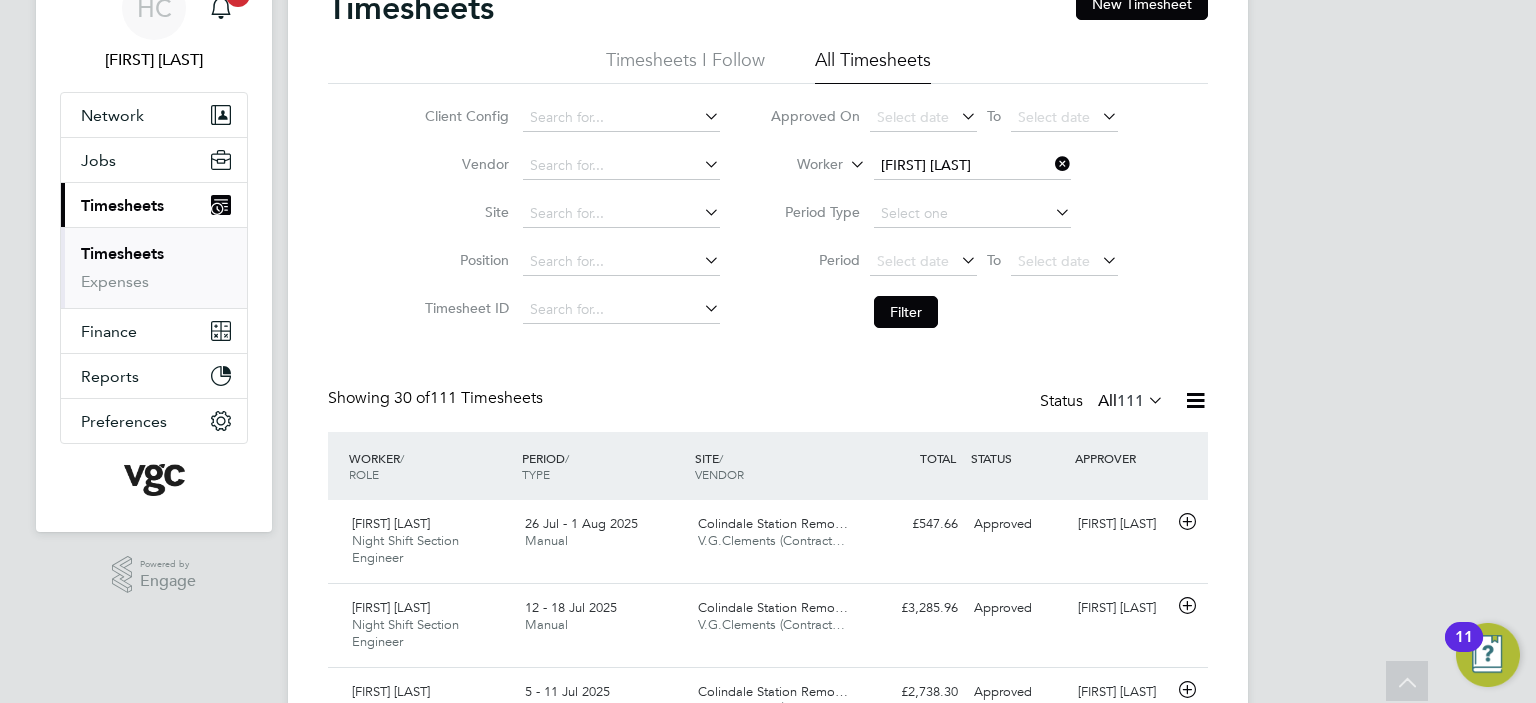 drag, startPoint x: 1064, startPoint y: 163, endPoint x: 1020, endPoint y: 163, distance: 44 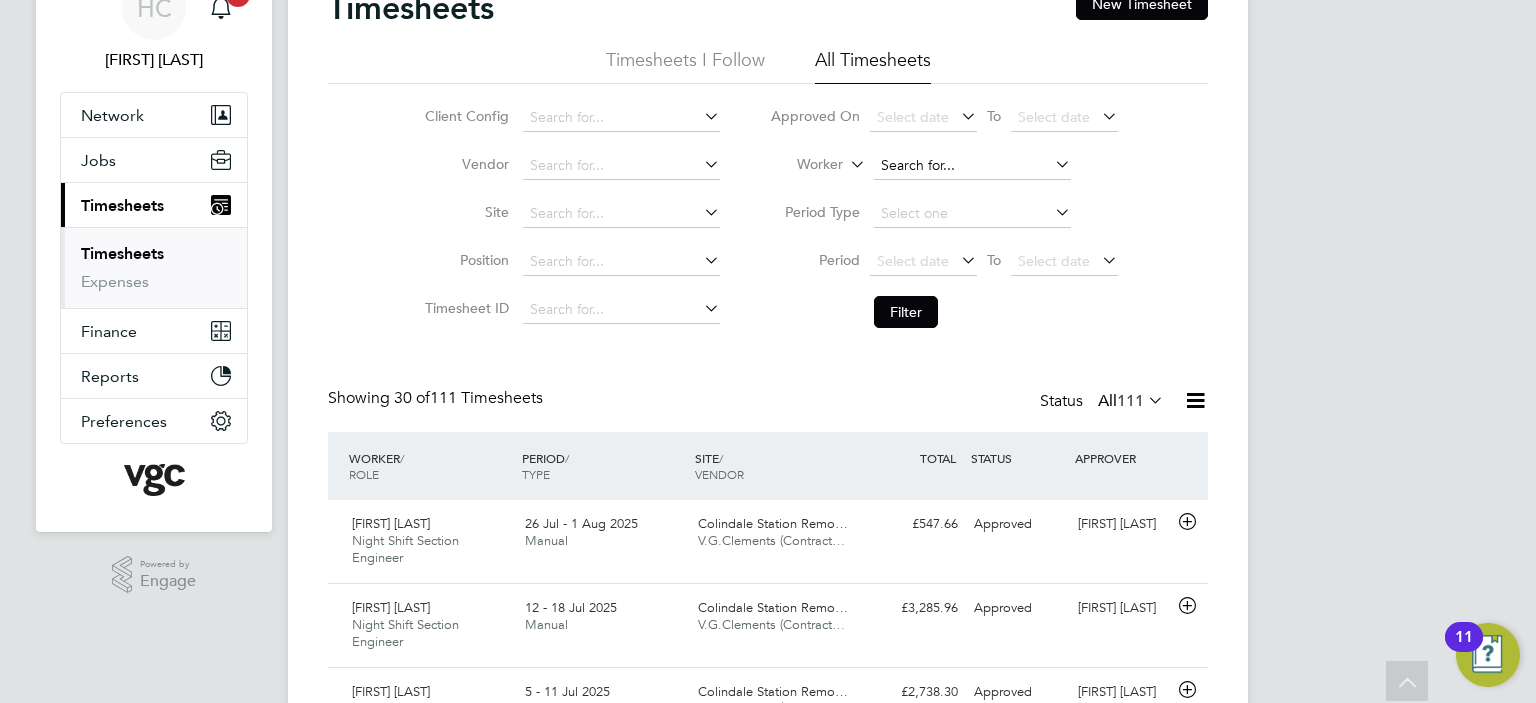 click 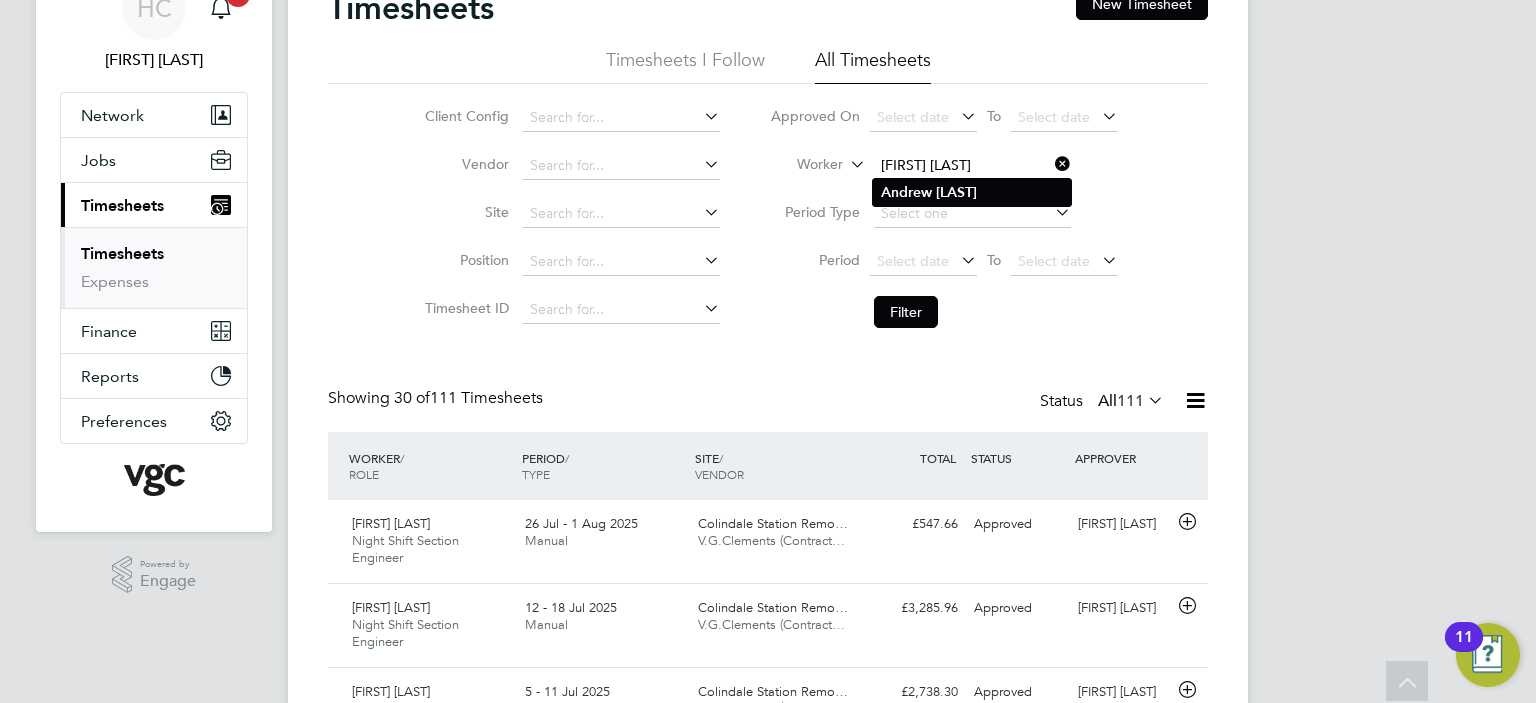 click on "[LAST]" 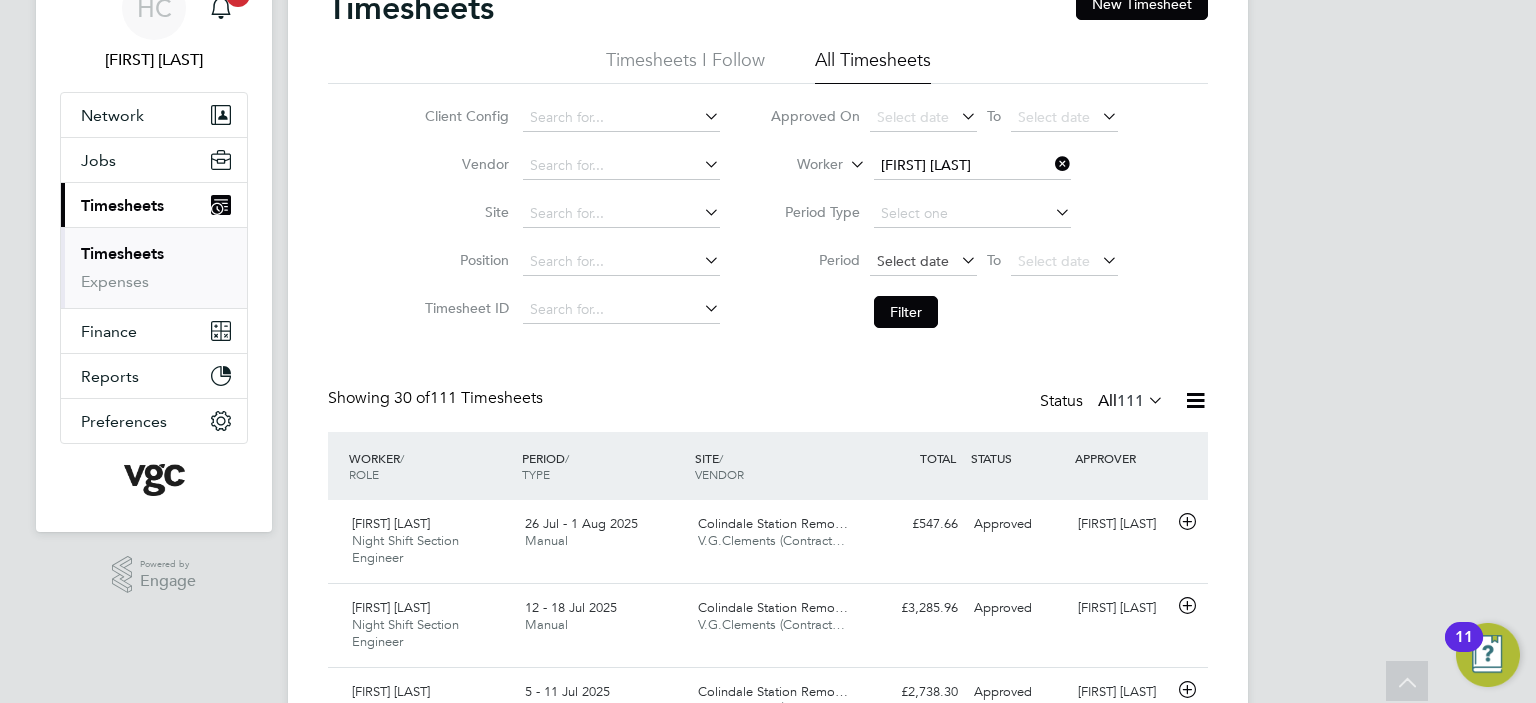 click on "Filter" 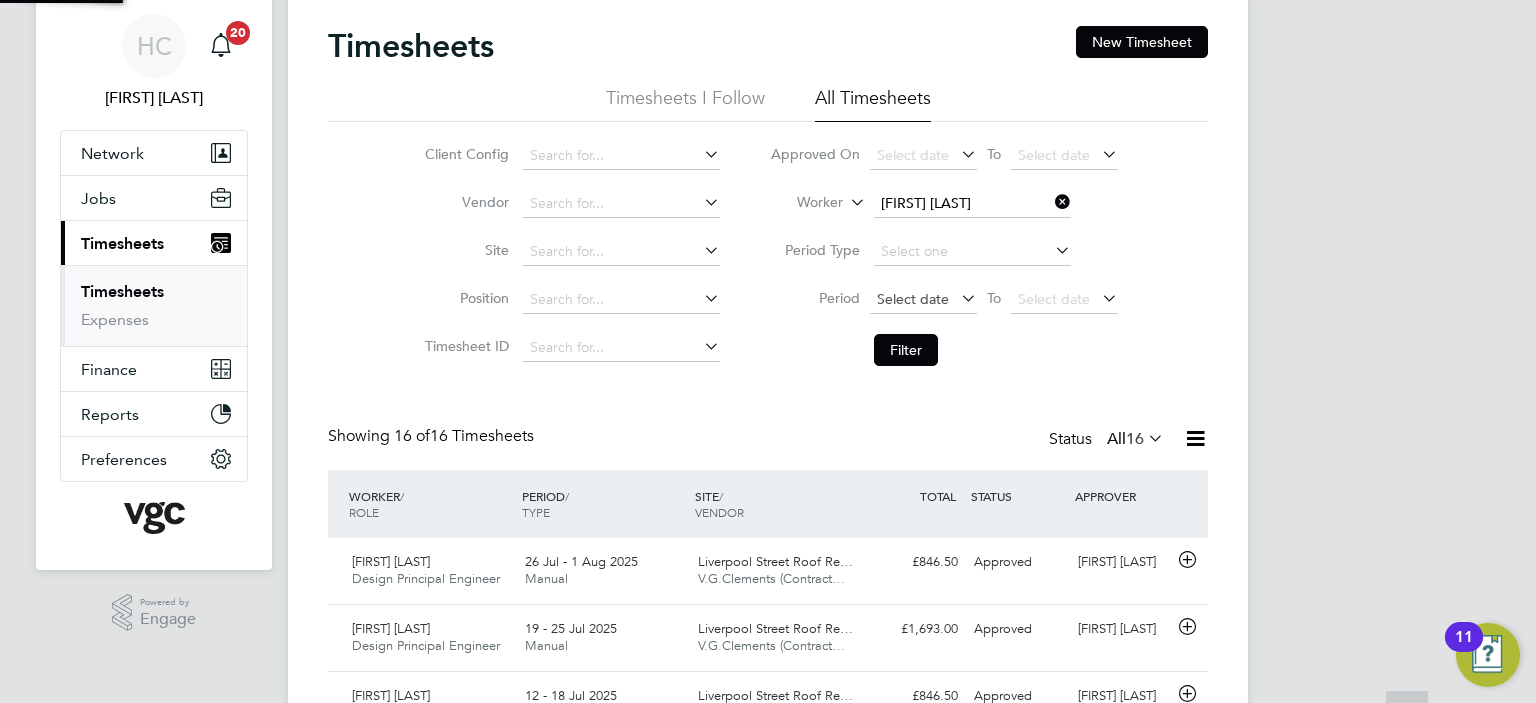 scroll, scrollTop: 100, scrollLeft: 0, axis: vertical 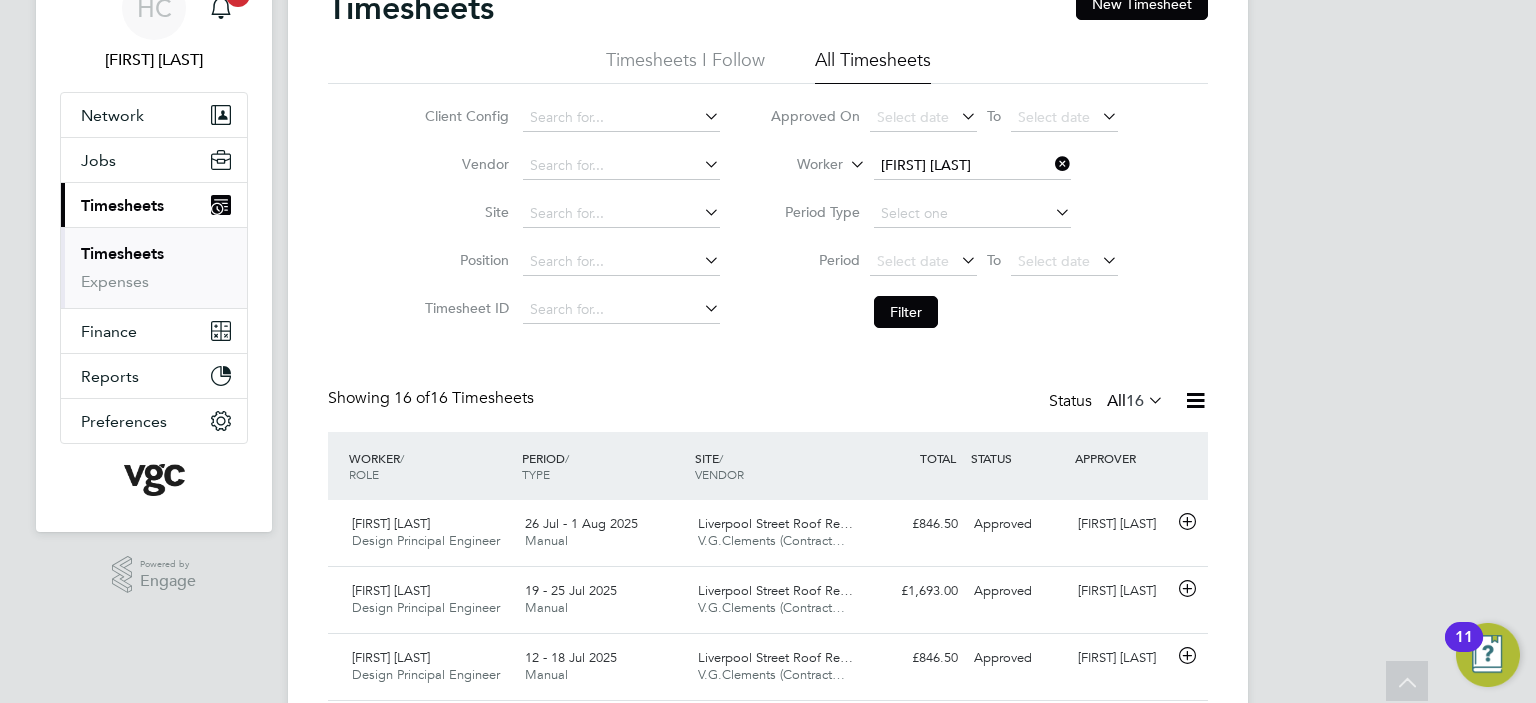 click 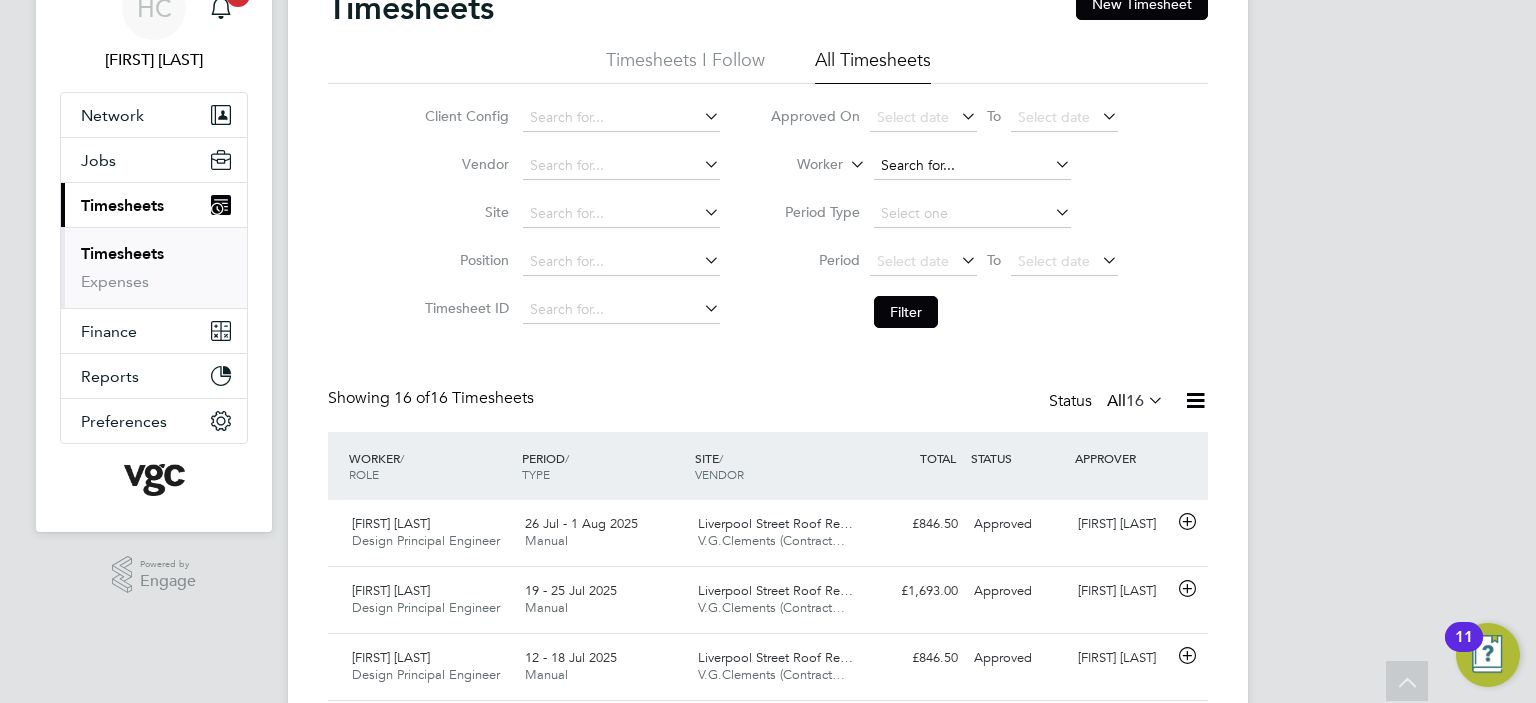 click 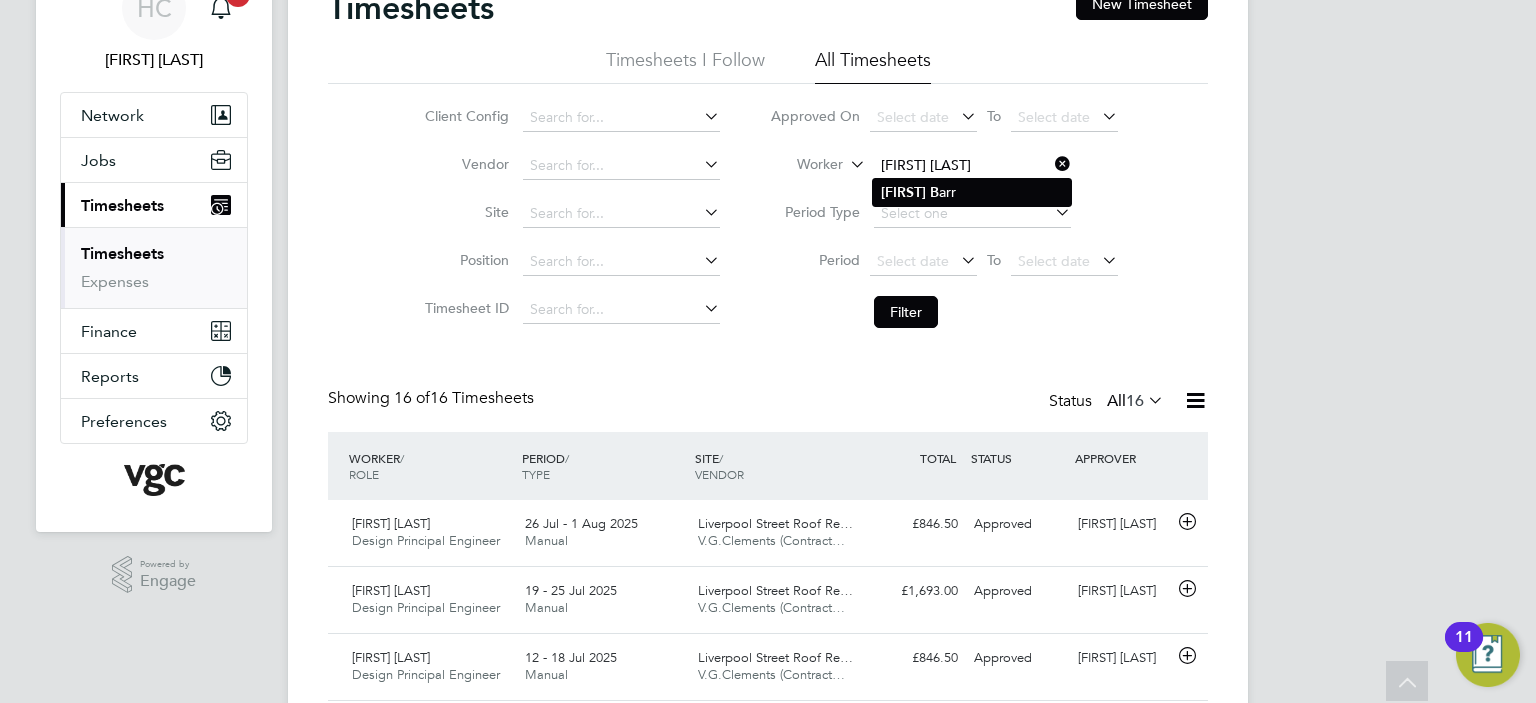 click on "[FIRST]  [LAST]" 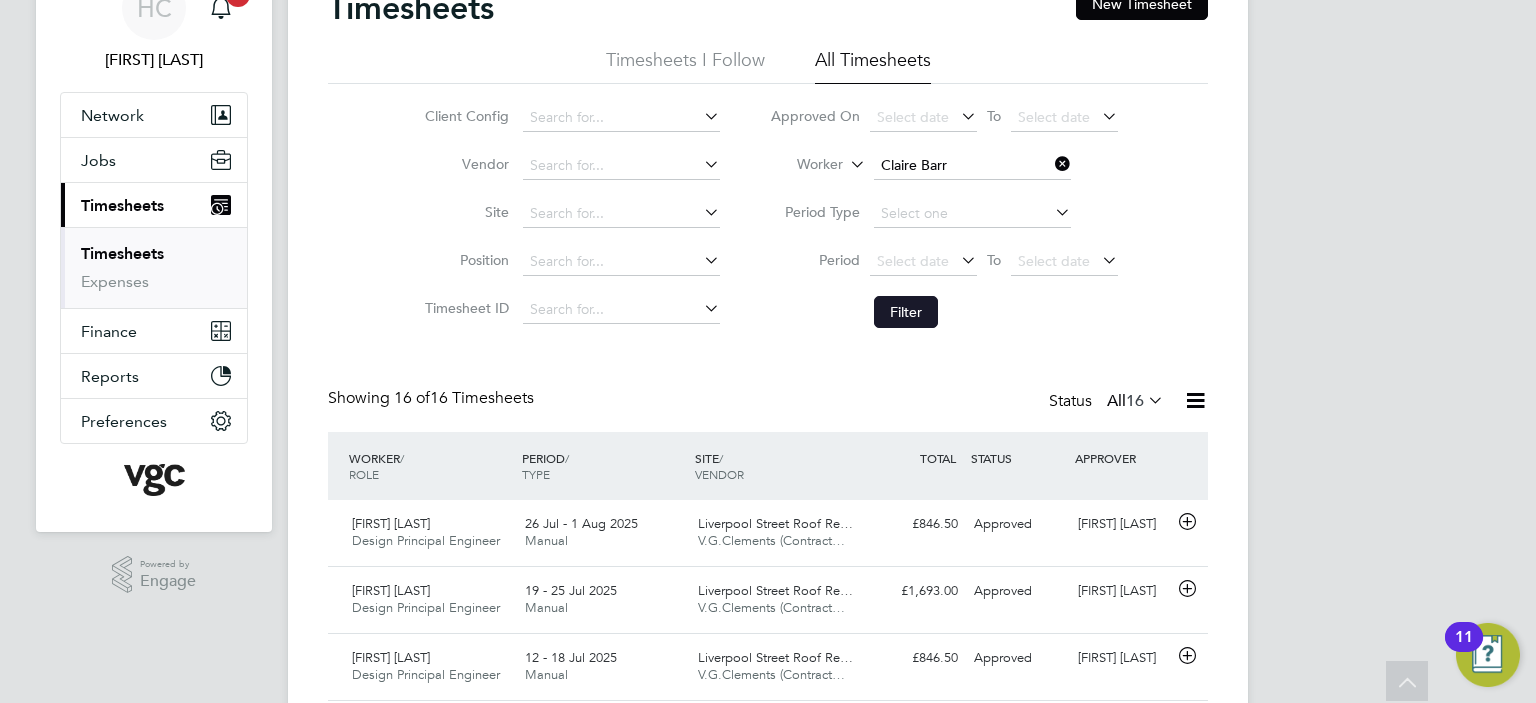 click on "Filter" 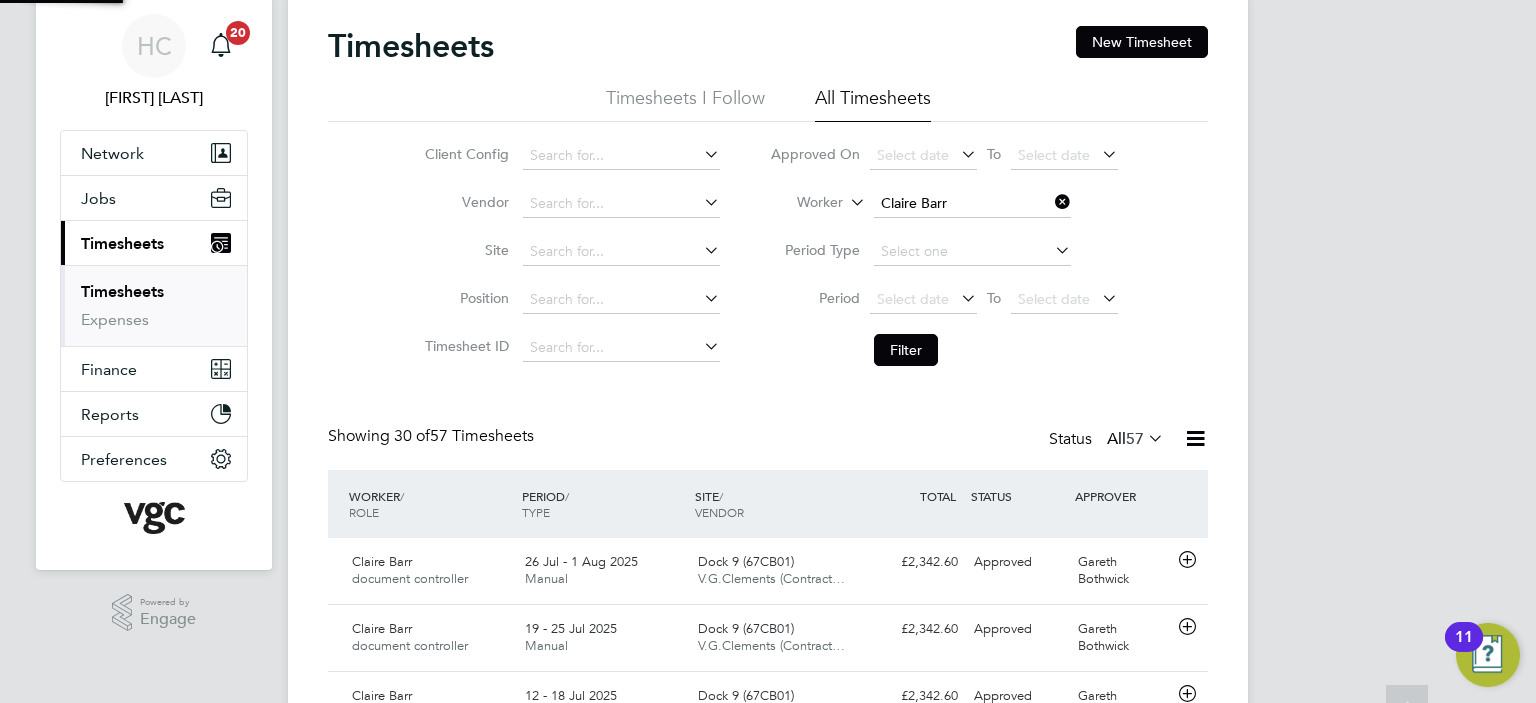 scroll, scrollTop: 100, scrollLeft: 0, axis: vertical 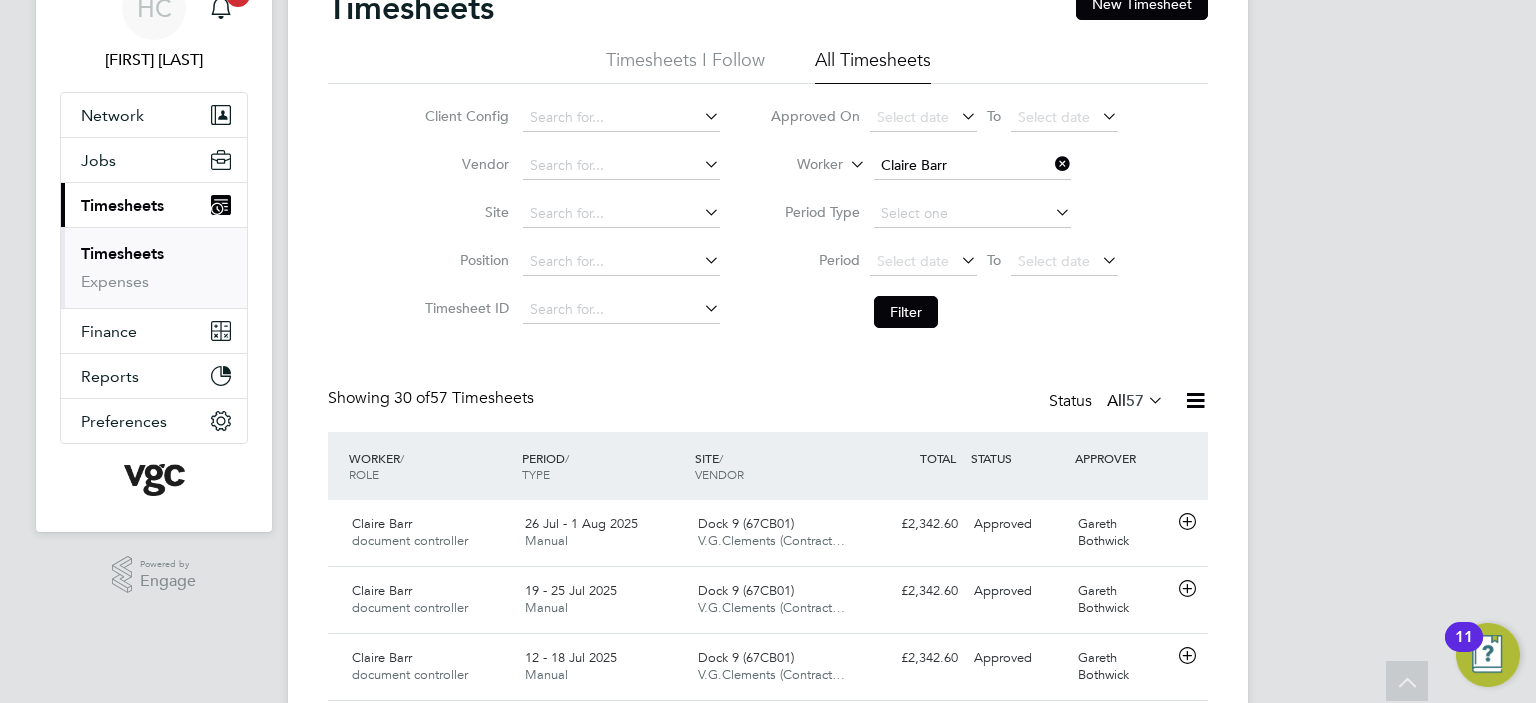 click 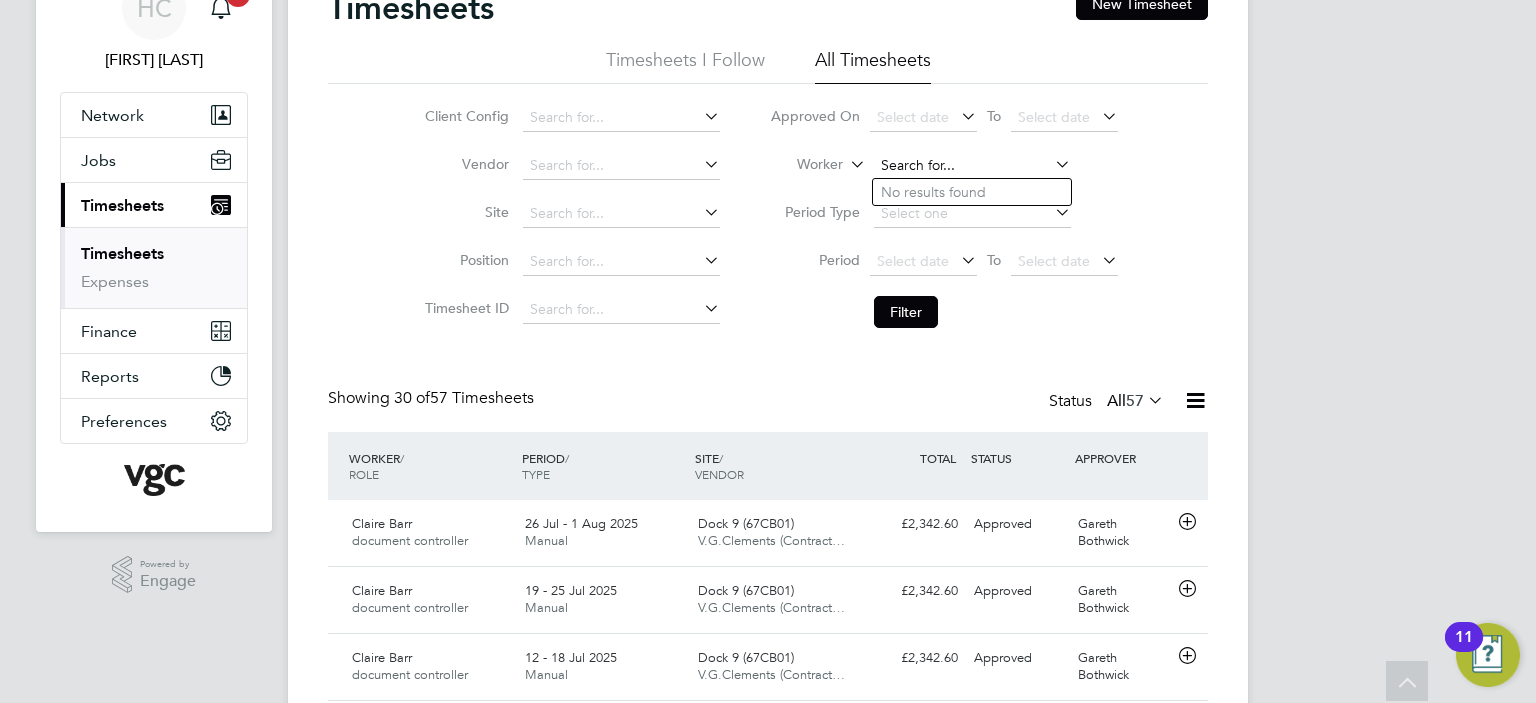 click 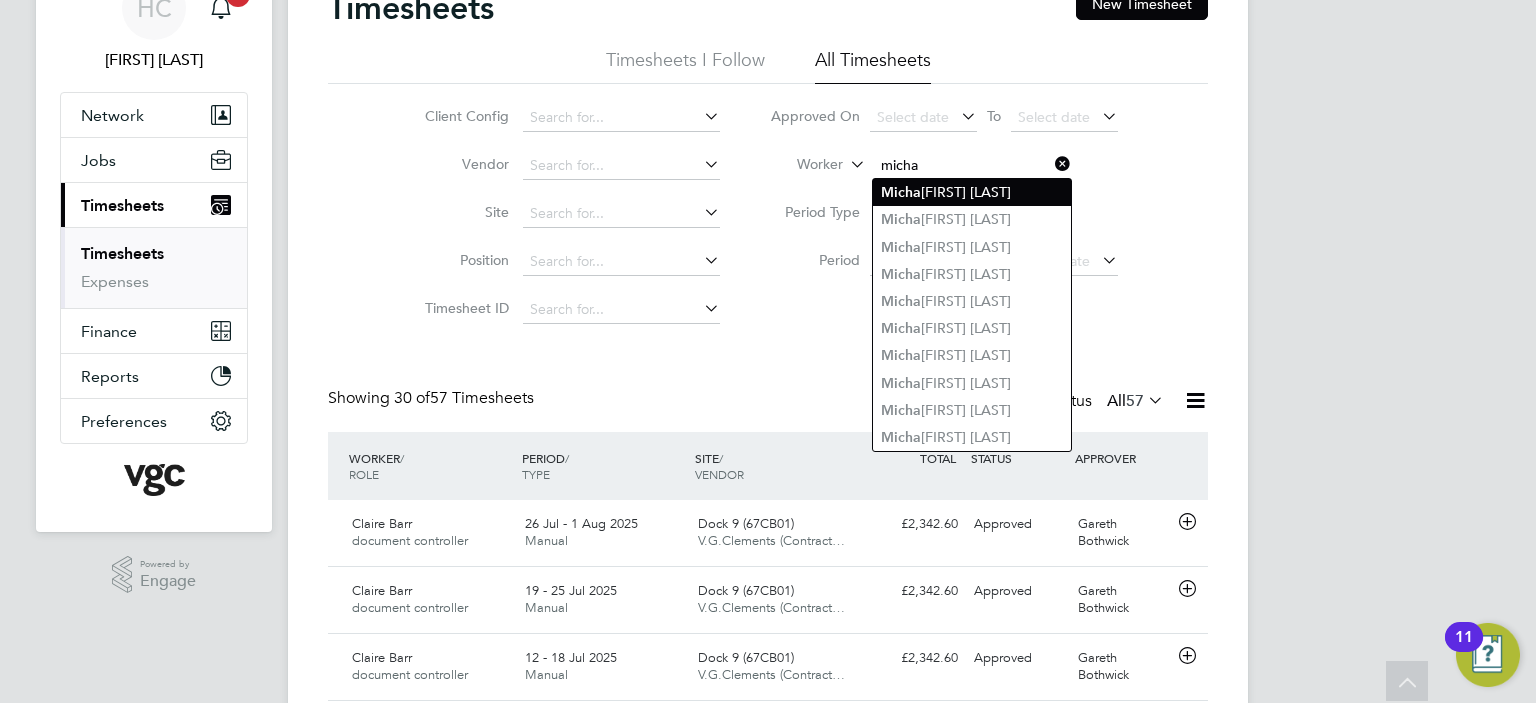 click on "[FIRST] [LAST]" 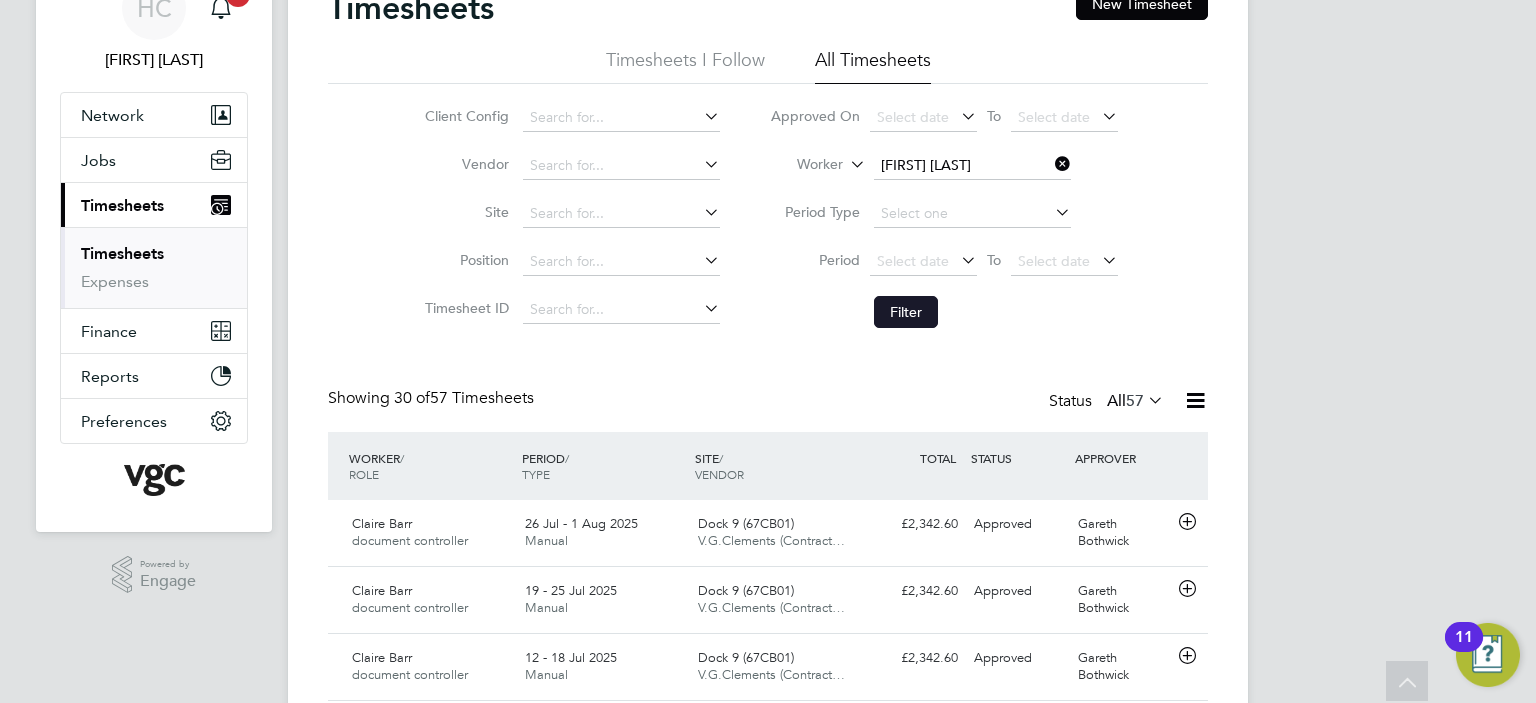 click on "Filter" 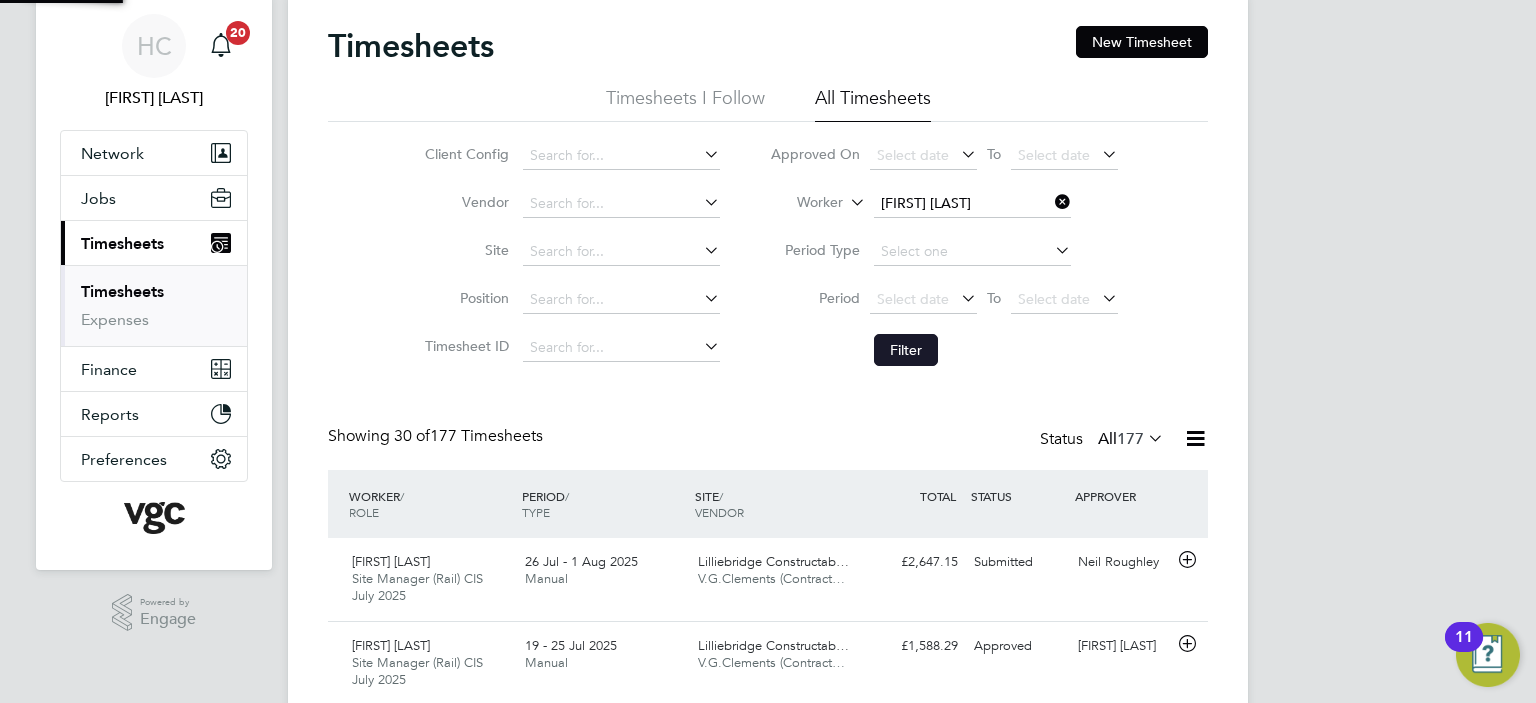 scroll, scrollTop: 100, scrollLeft: 0, axis: vertical 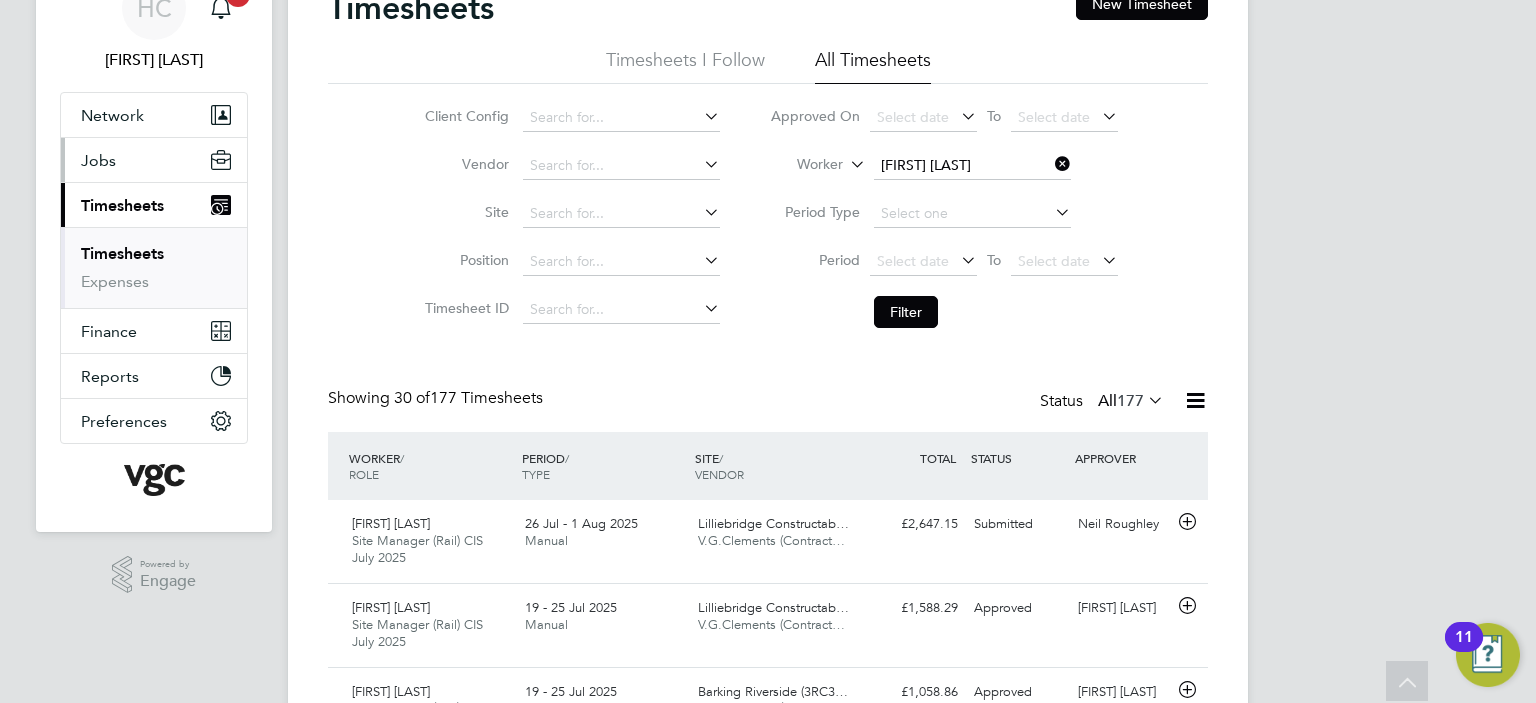 click on "Jobs" at bounding box center (154, 160) 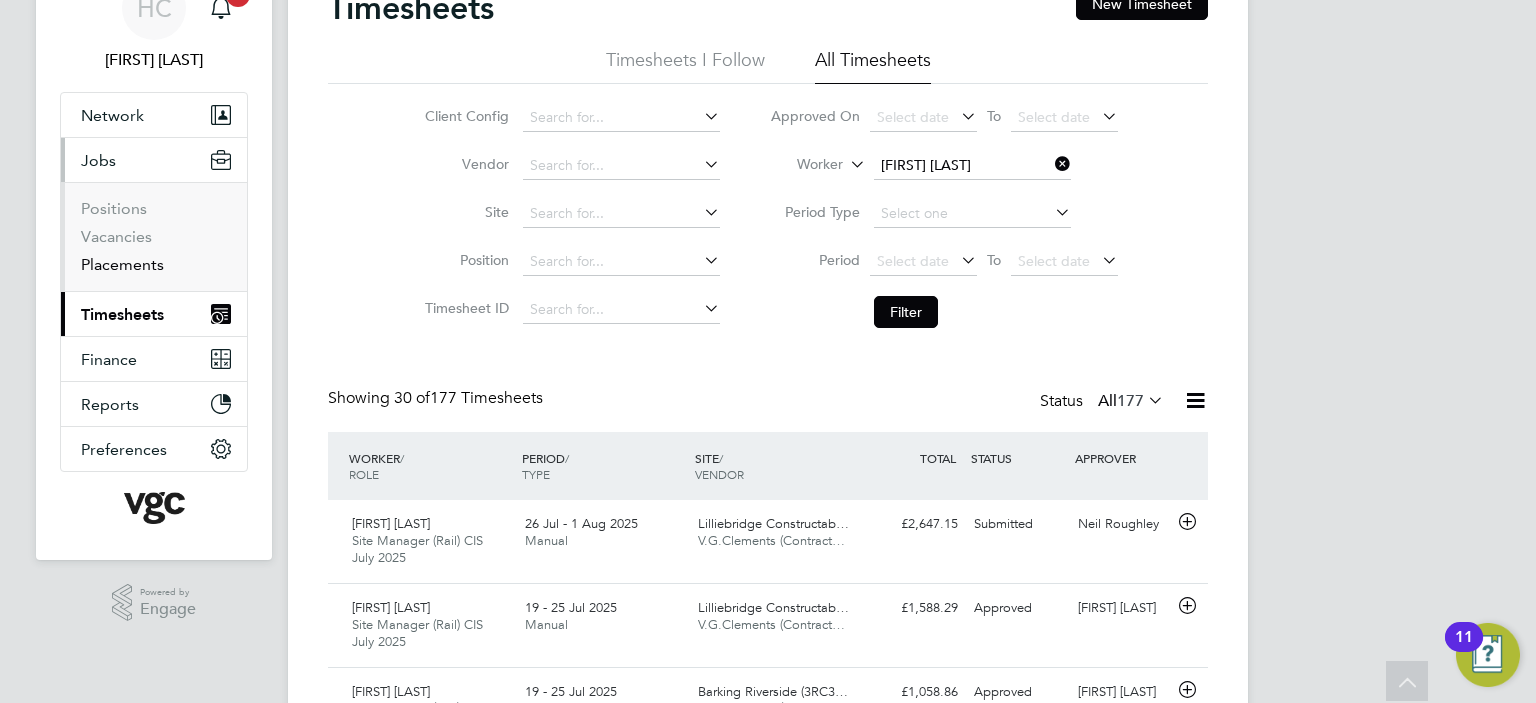 click on "Placements" at bounding box center [122, 264] 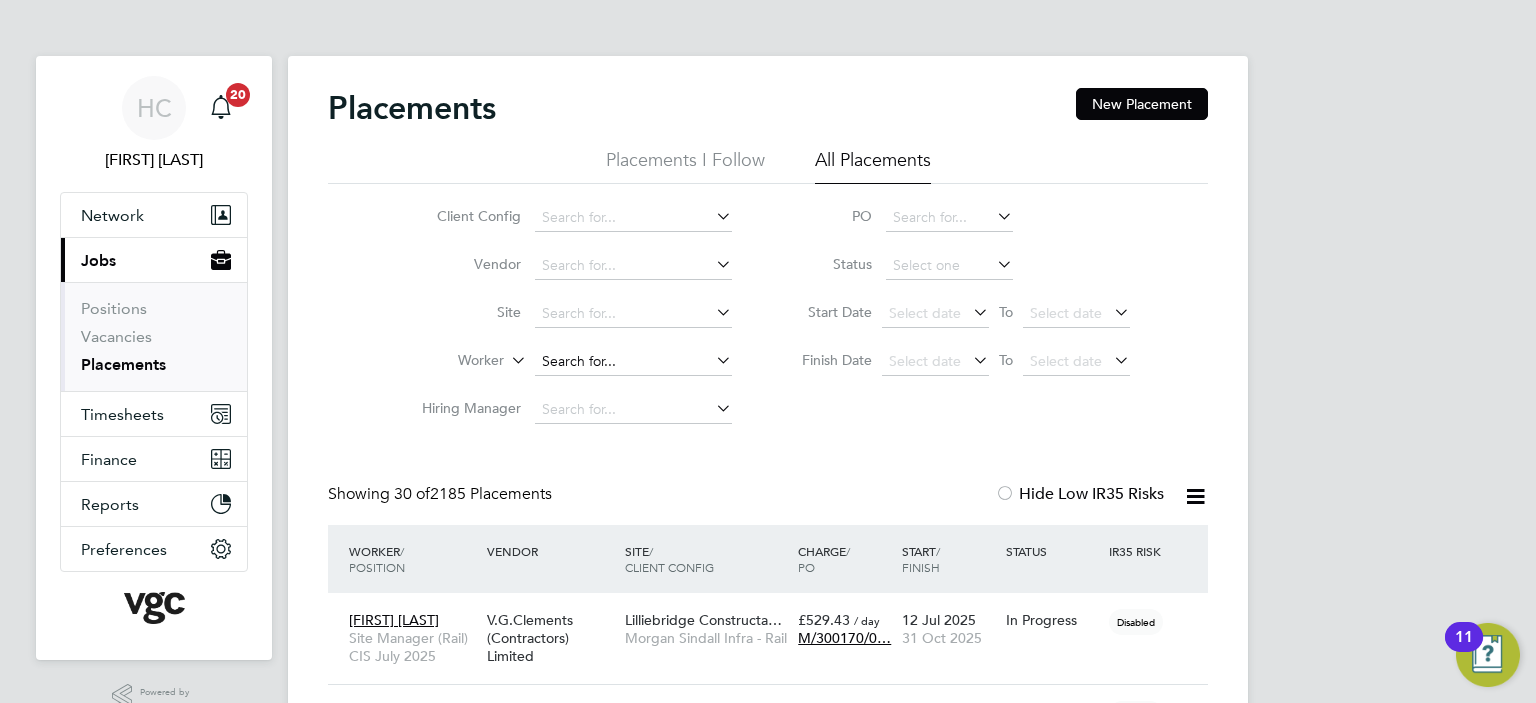 click 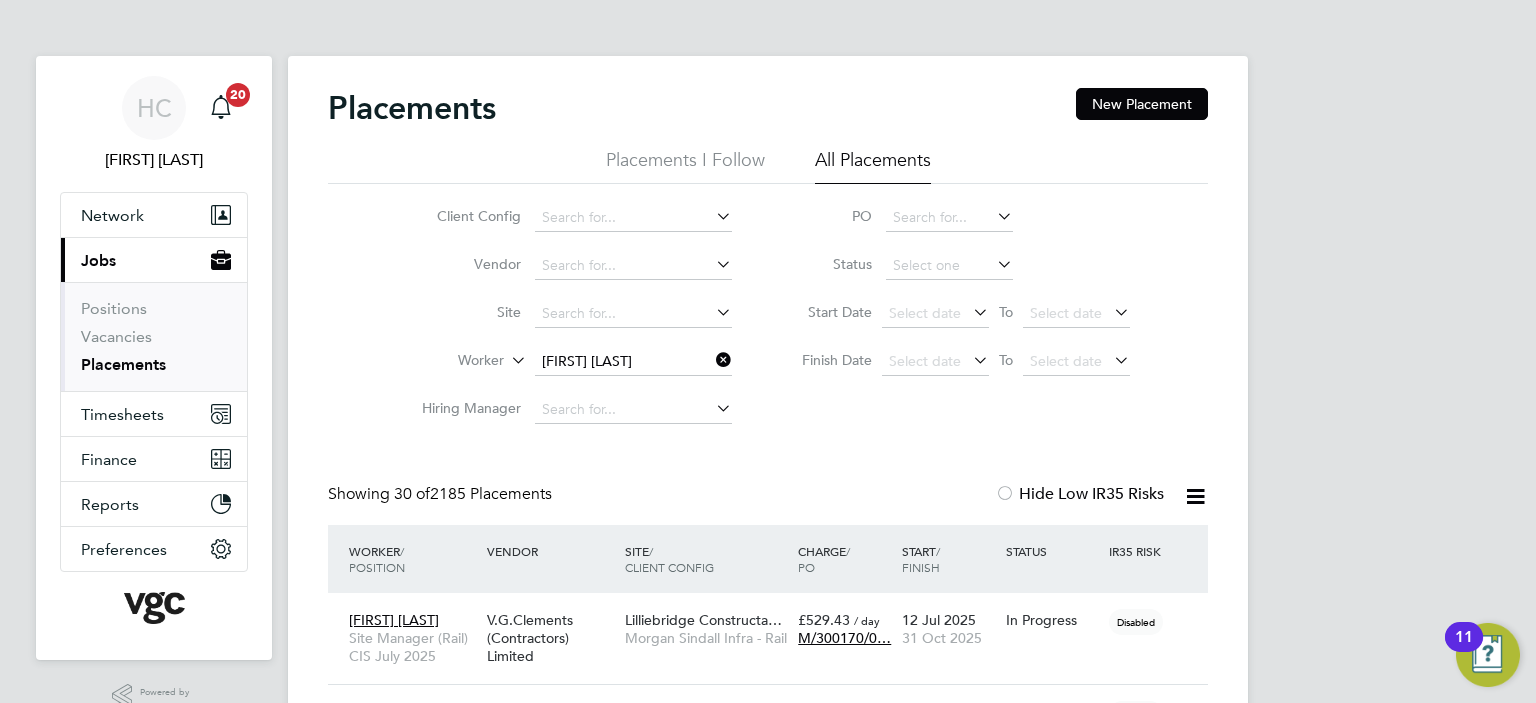 click on "[LAST]" 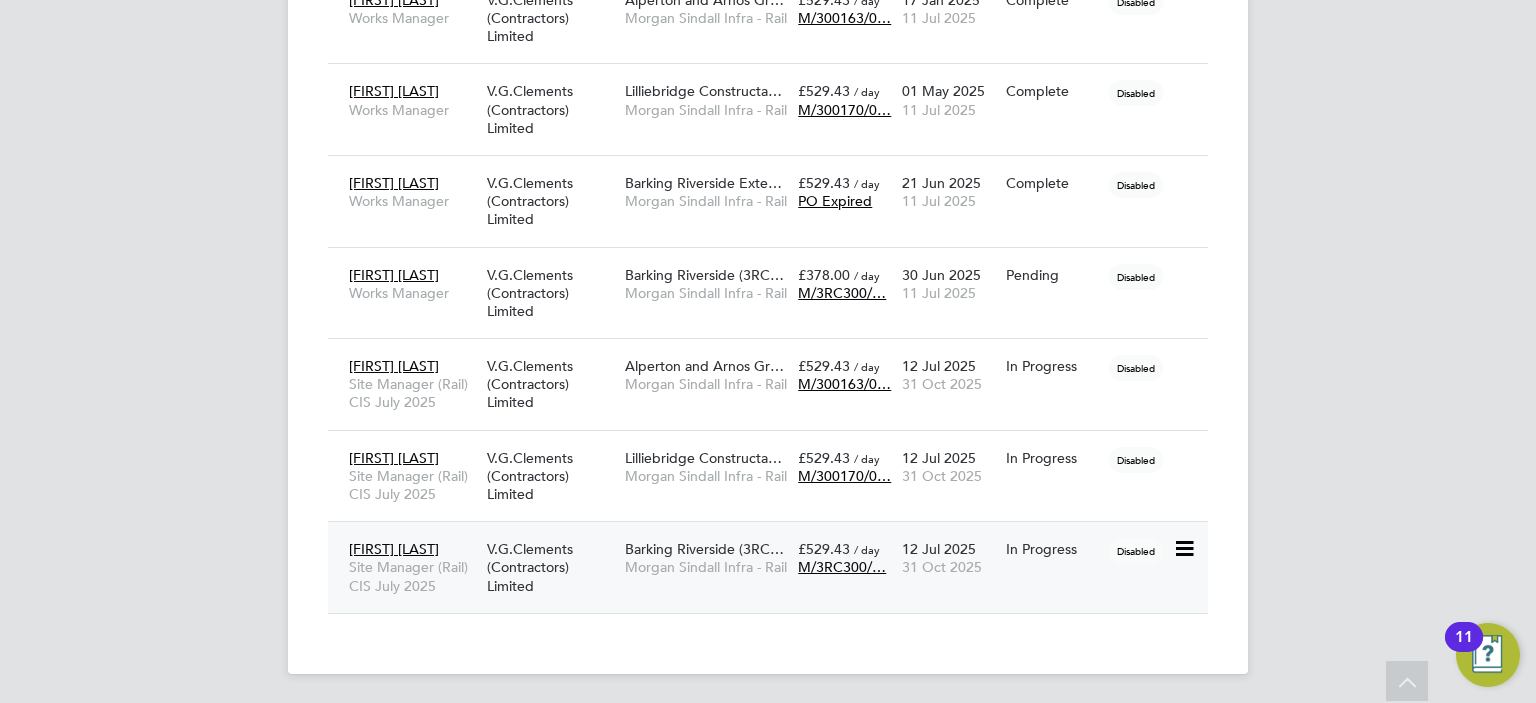 click on "M/3RC300/…" 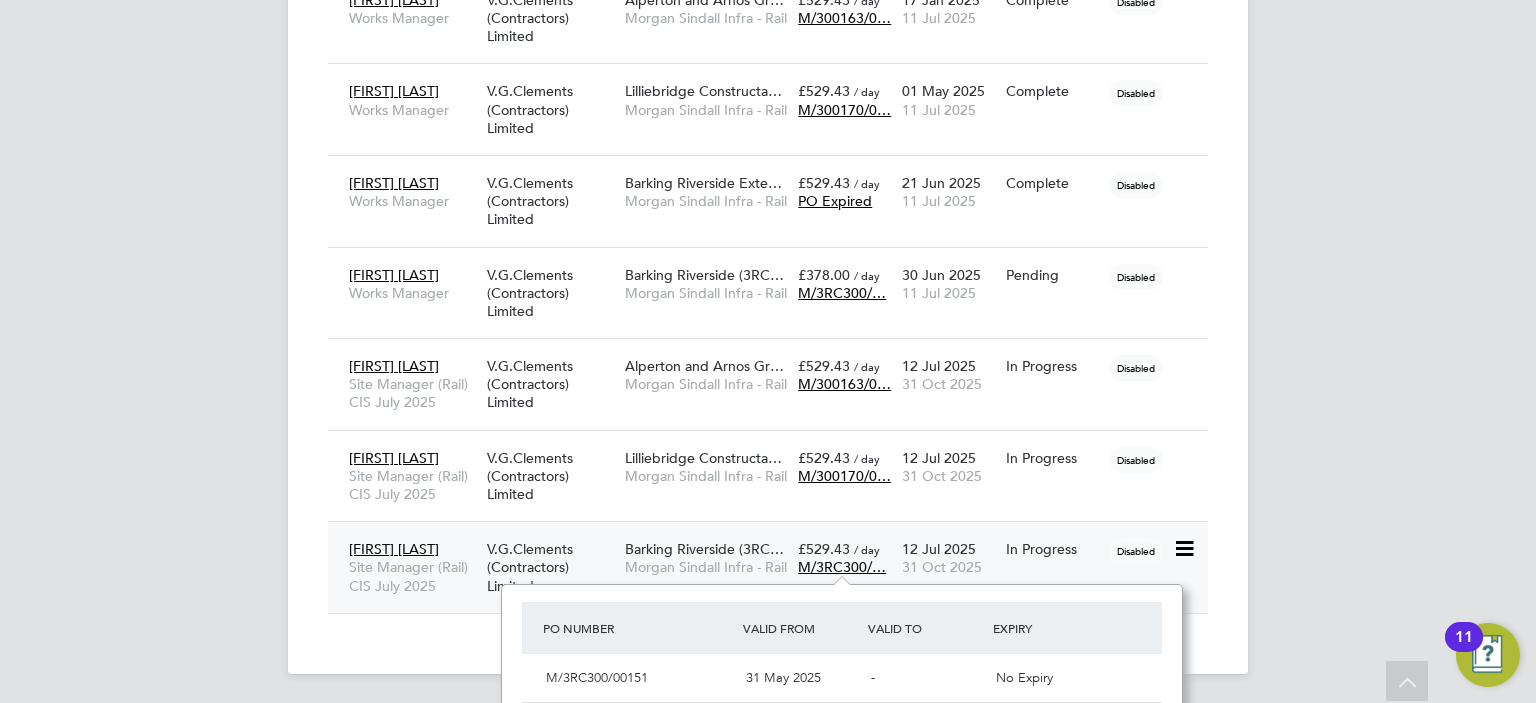 click on "Morgan Sindall Infra - Rail" 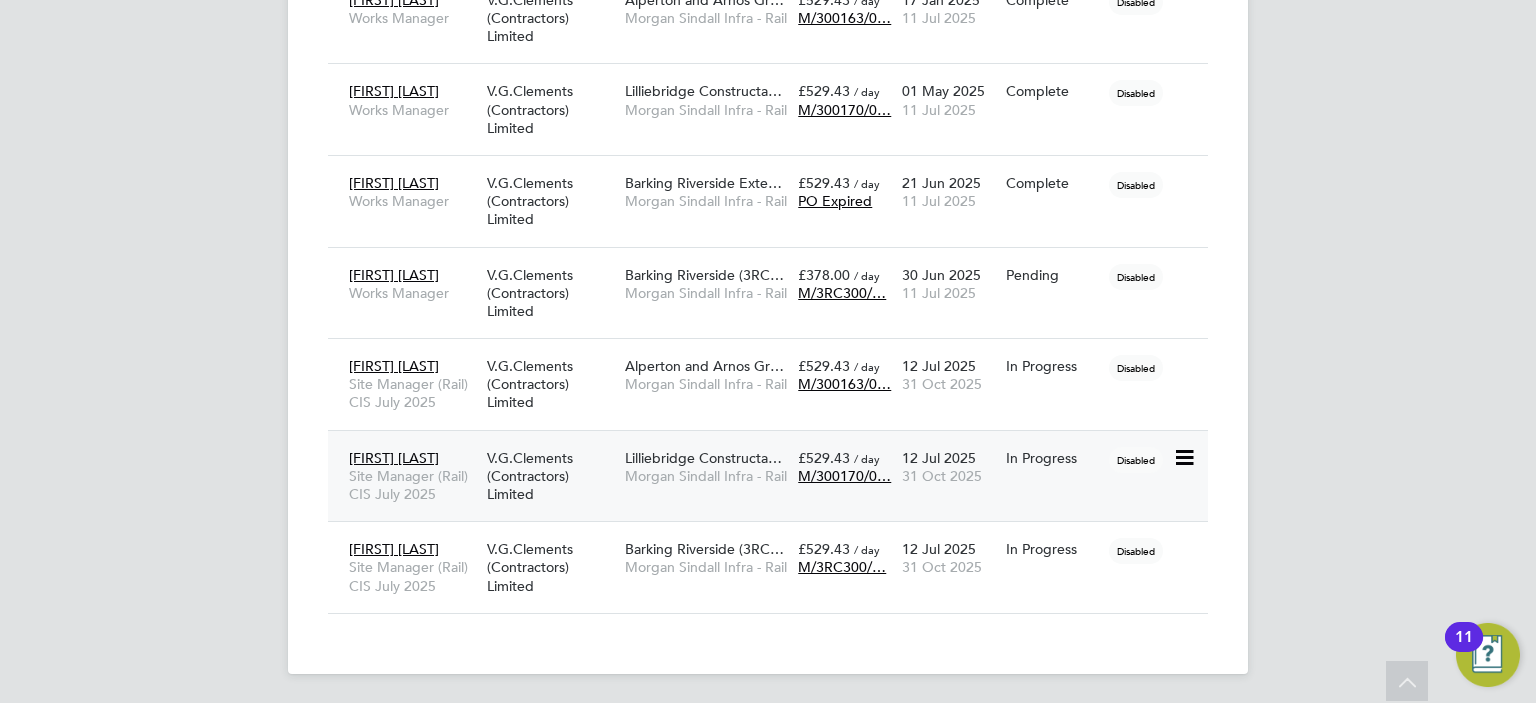 click on "[FIRST] [LAST]" 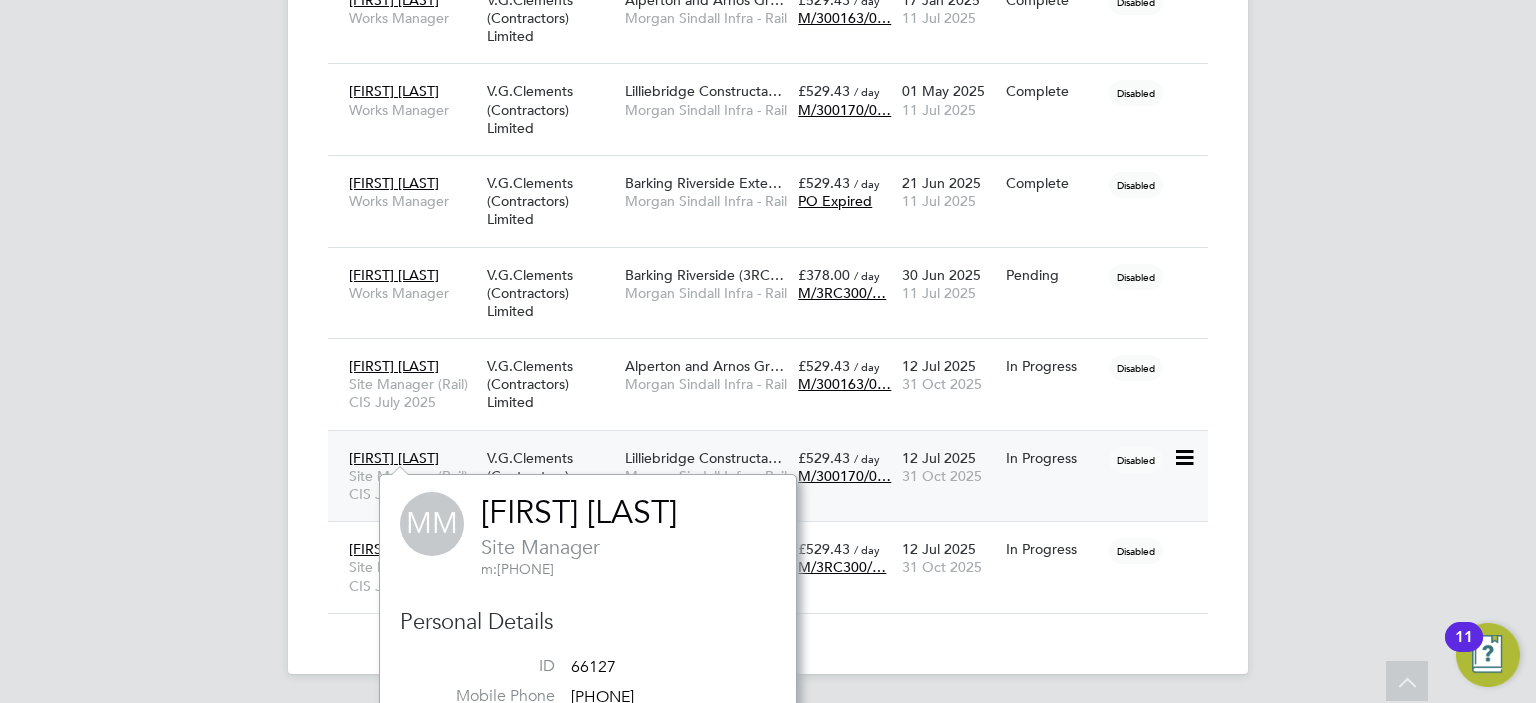 click on "[FIRST] [LAST]" 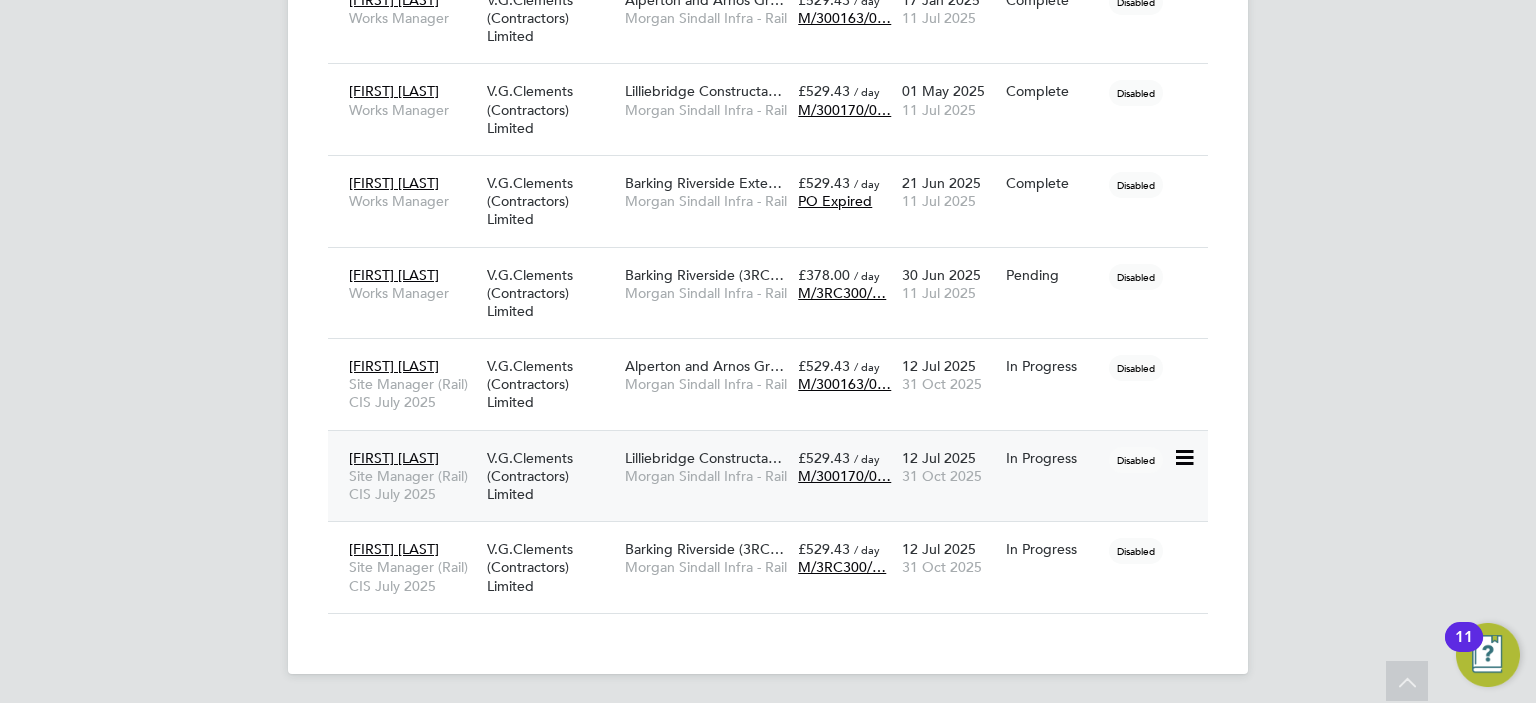 click on "Lilliebridge Constructa…" 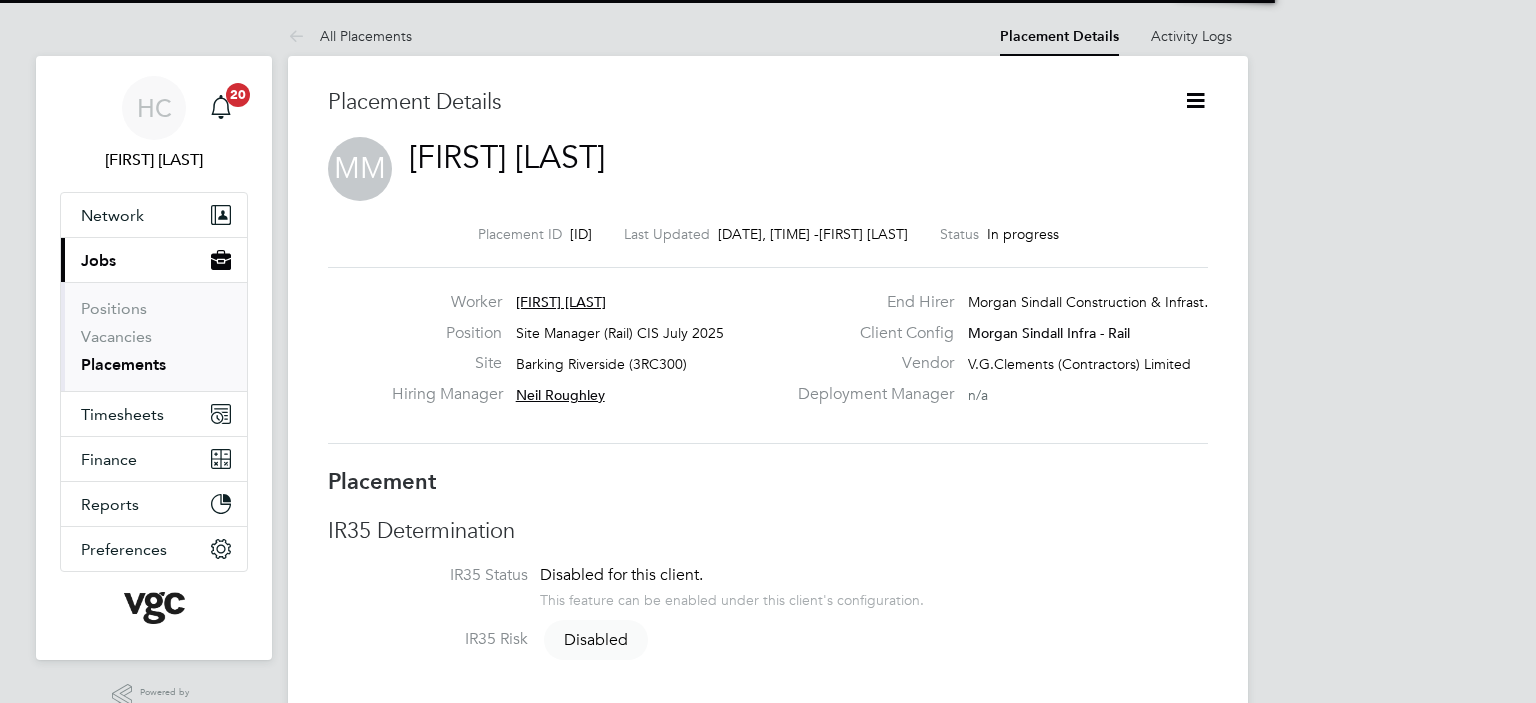 scroll, scrollTop: 0, scrollLeft: 0, axis: both 